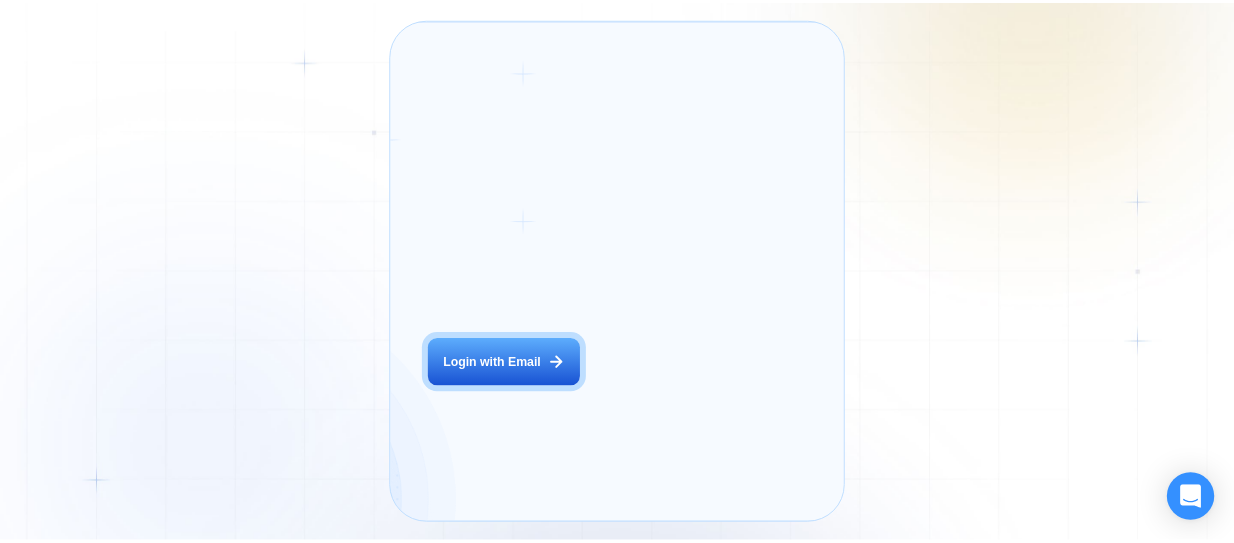 scroll, scrollTop: 0, scrollLeft: 0, axis: both 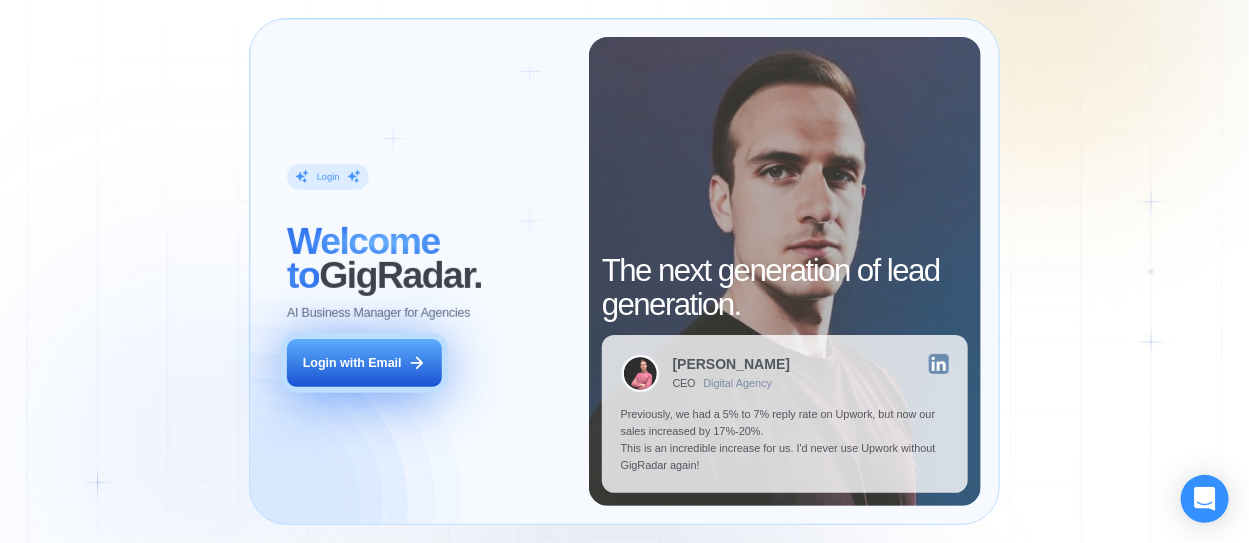 click on "Login with Email" at bounding box center (364, 363) 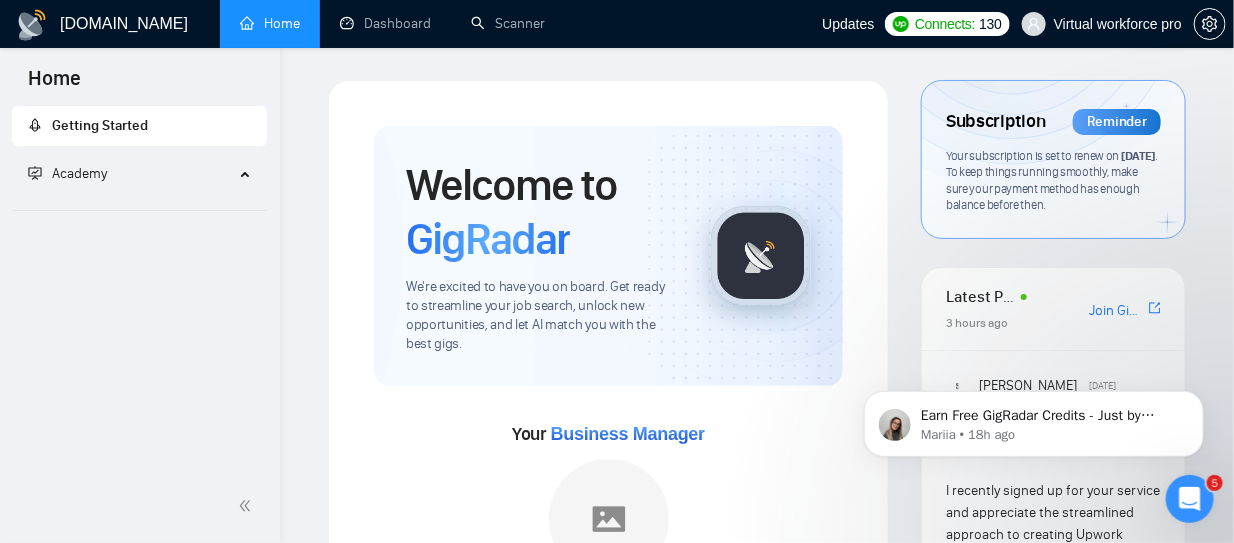 scroll, scrollTop: 0, scrollLeft: 0, axis: both 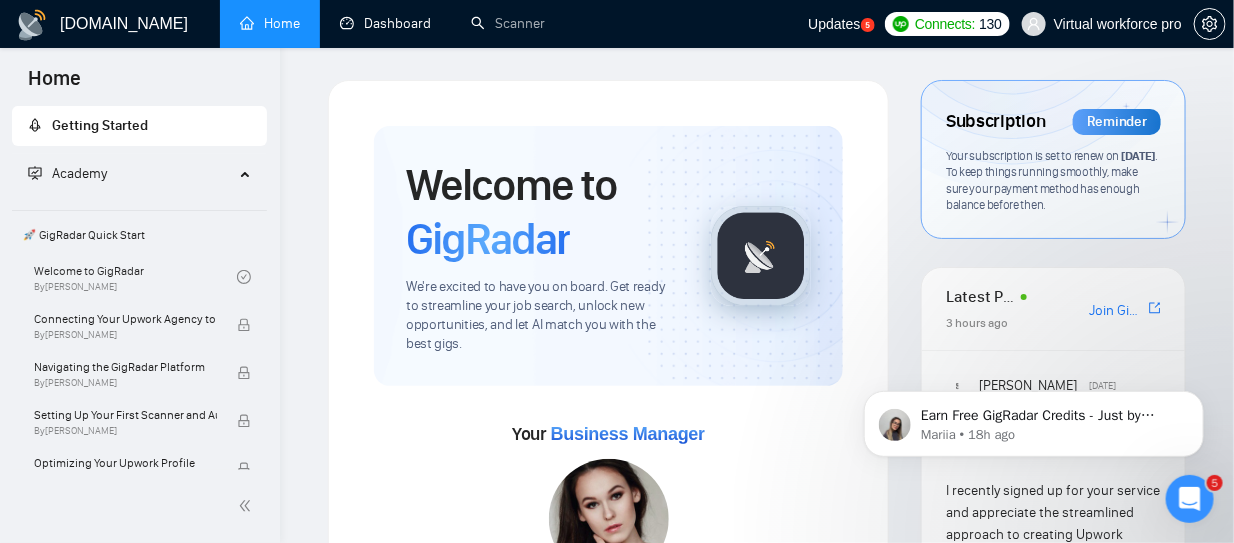 drag, startPoint x: 401, startPoint y: 25, endPoint x: 431, endPoint y: 81, distance: 63.529522 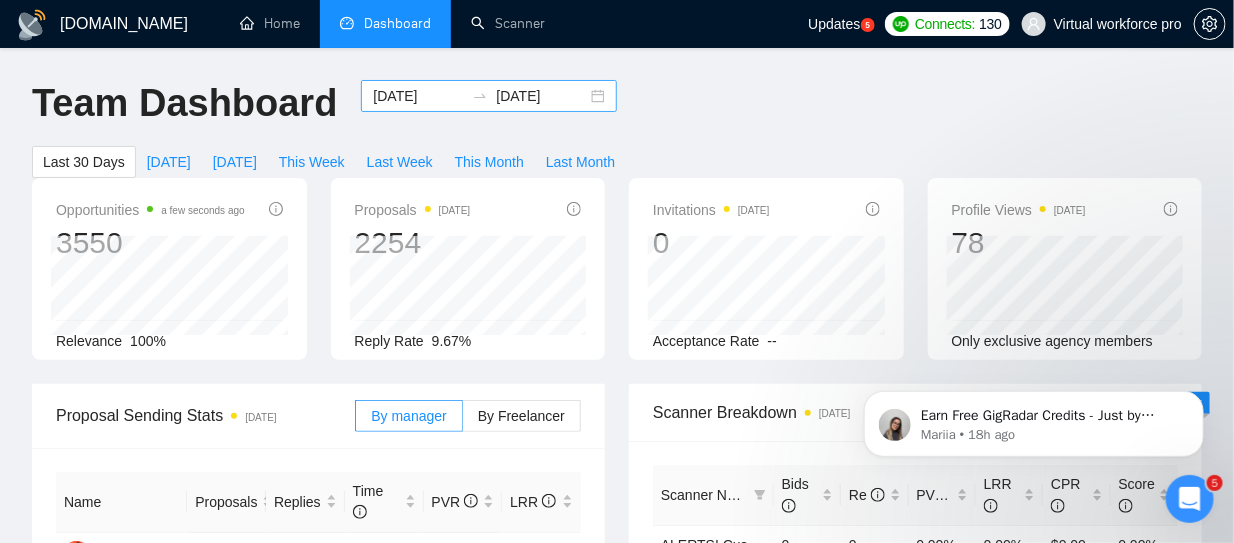 click on "[DATE] [DATE]" at bounding box center [489, 96] 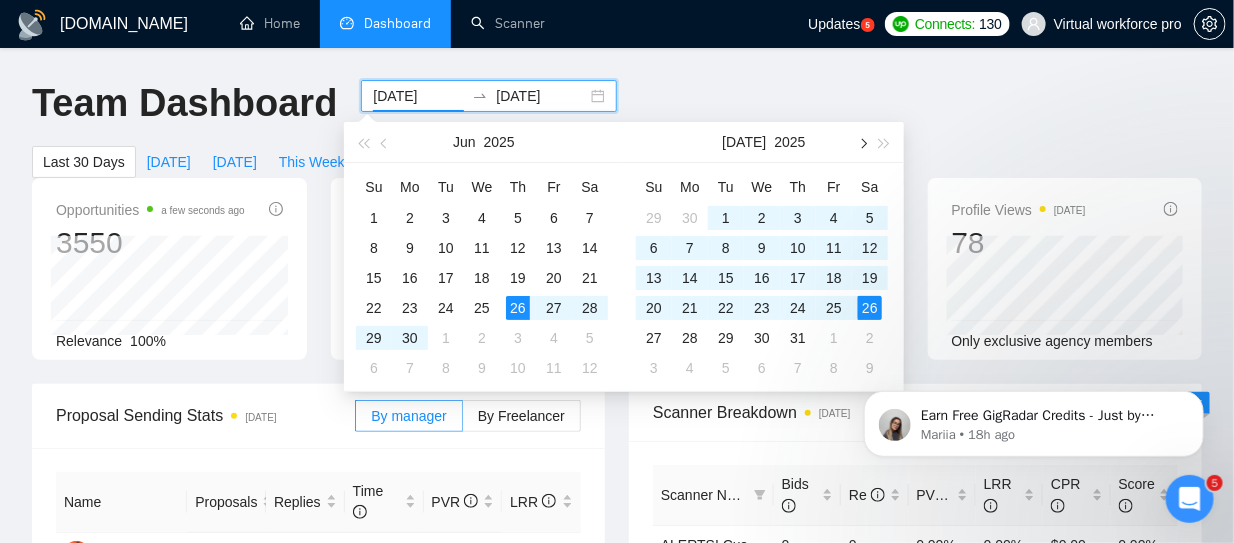 click at bounding box center (862, 143) 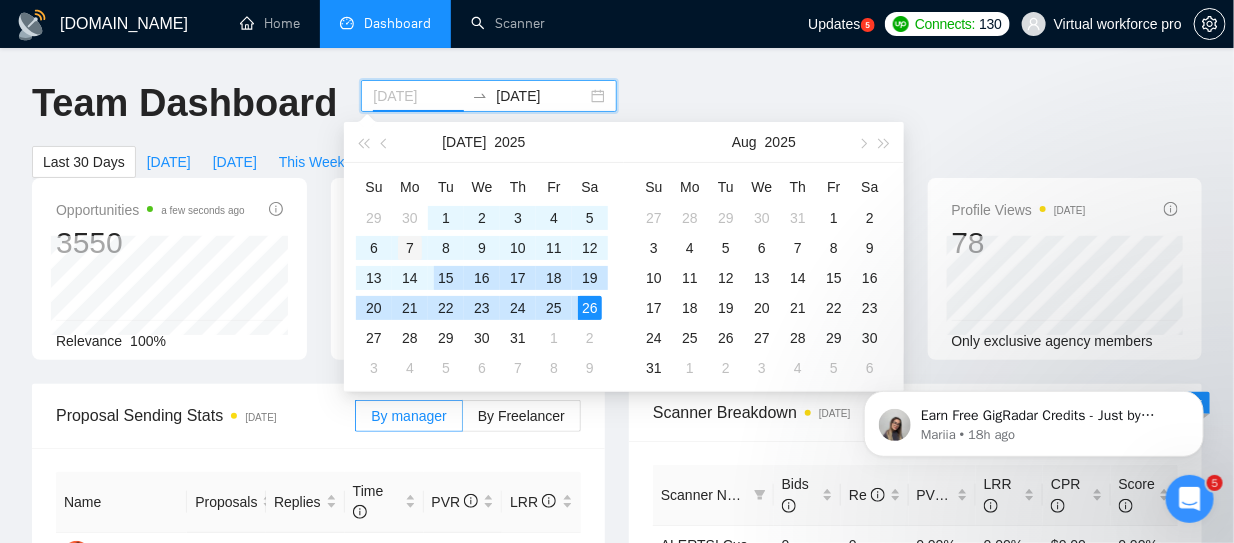 type on "[DATE]" 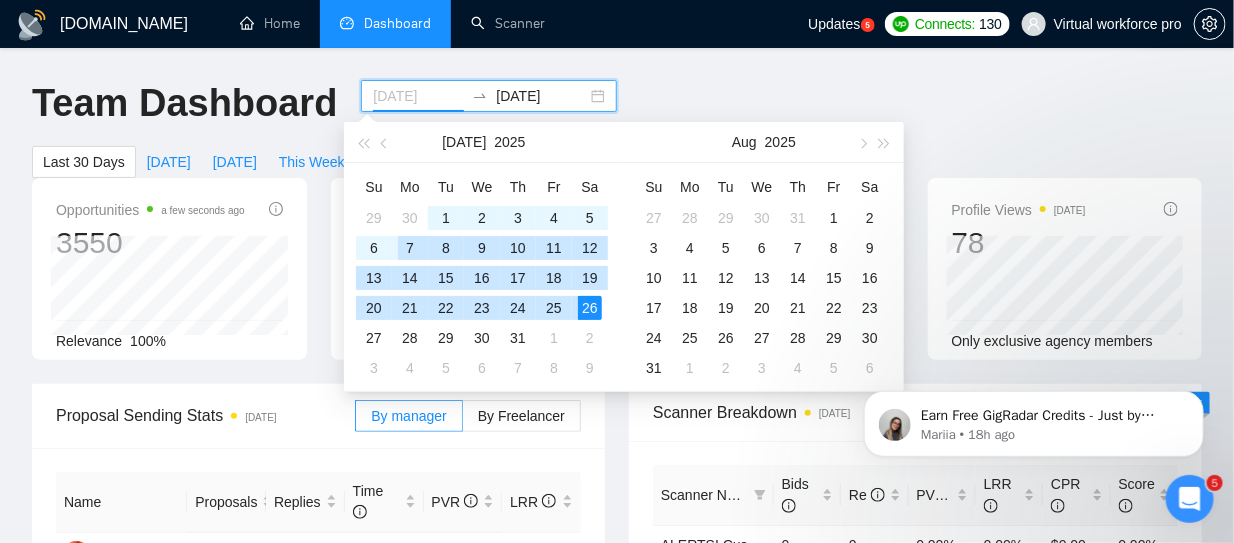 click on "7" at bounding box center [410, 248] 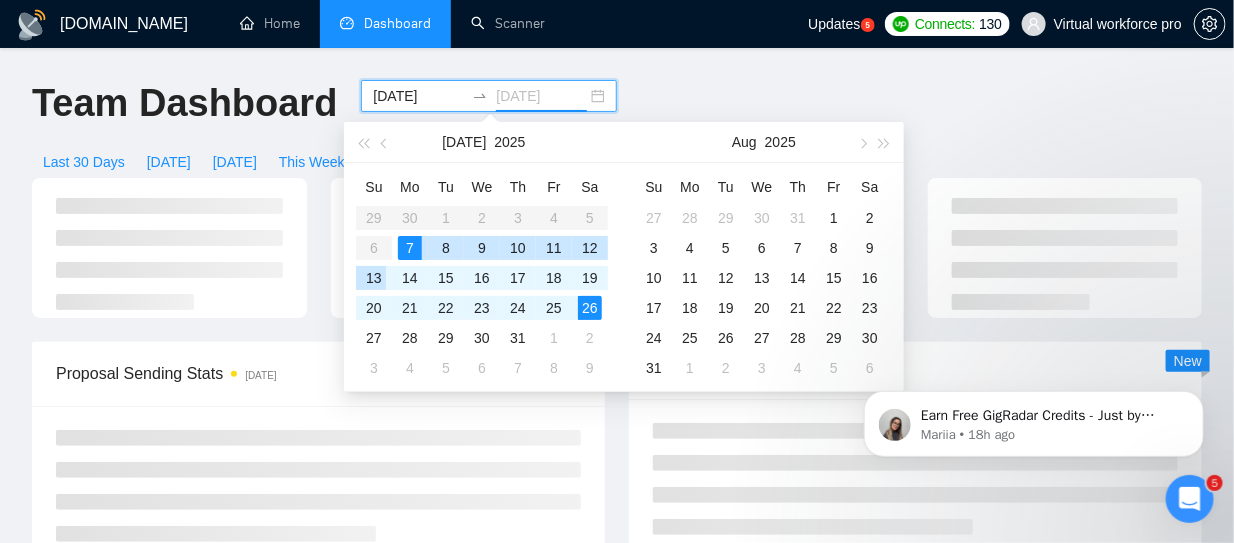 click on "13" at bounding box center [374, 278] 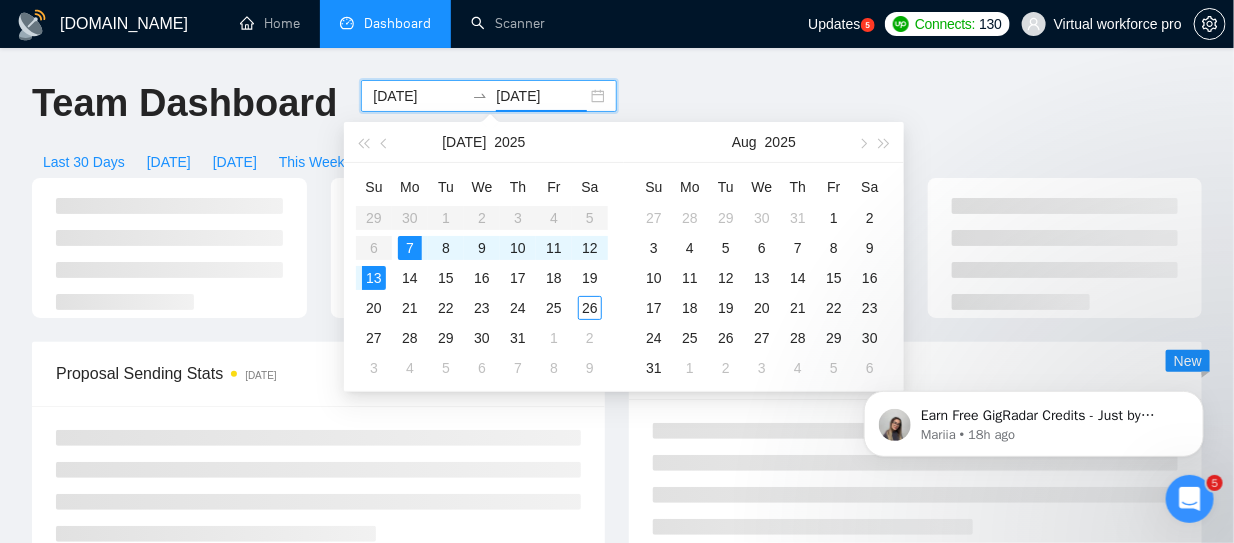 type on "[DATE]" 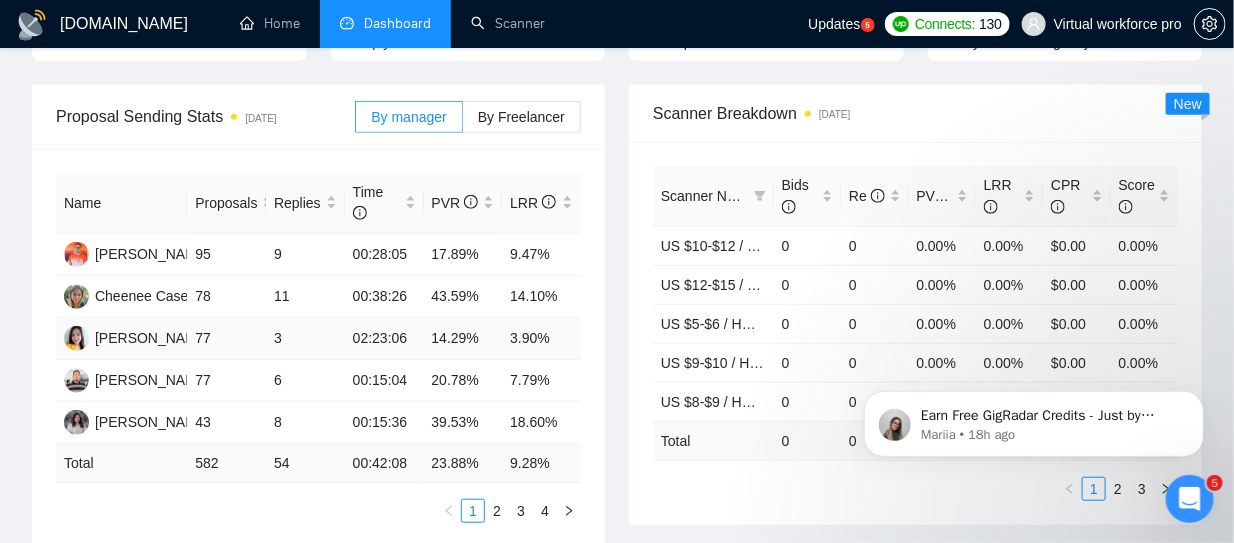 scroll, scrollTop: 500, scrollLeft: 0, axis: vertical 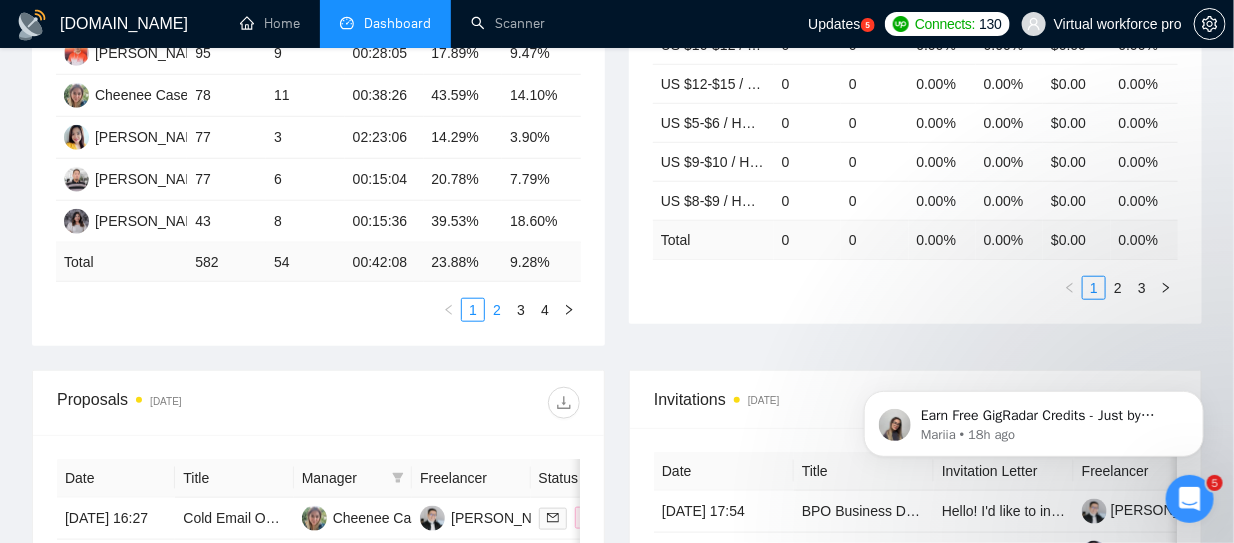 click on "2" at bounding box center [497, 310] 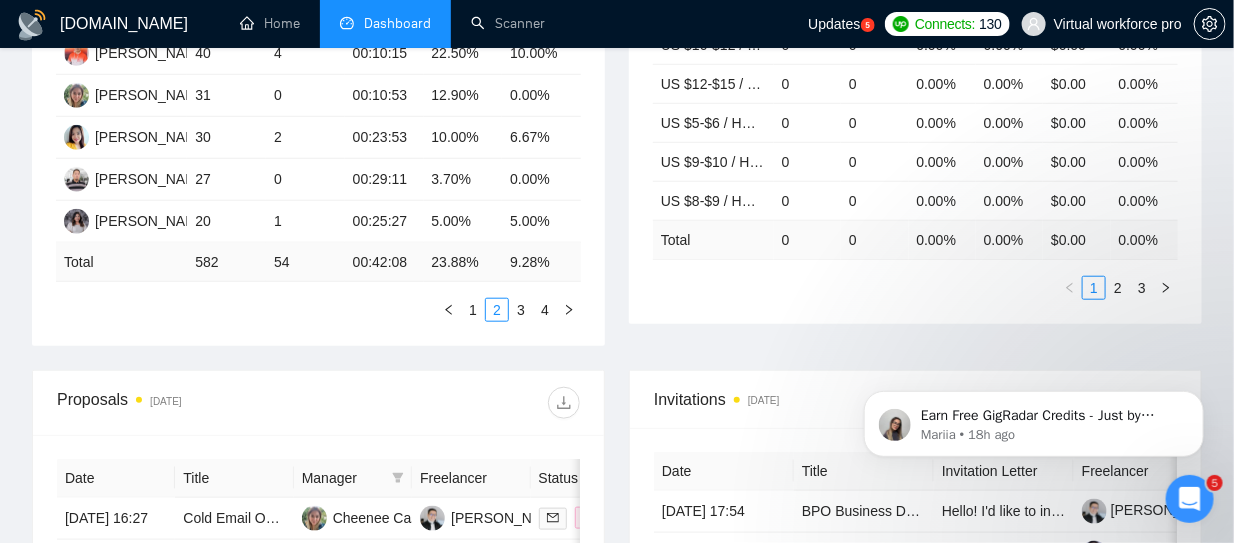 scroll, scrollTop: 400, scrollLeft: 0, axis: vertical 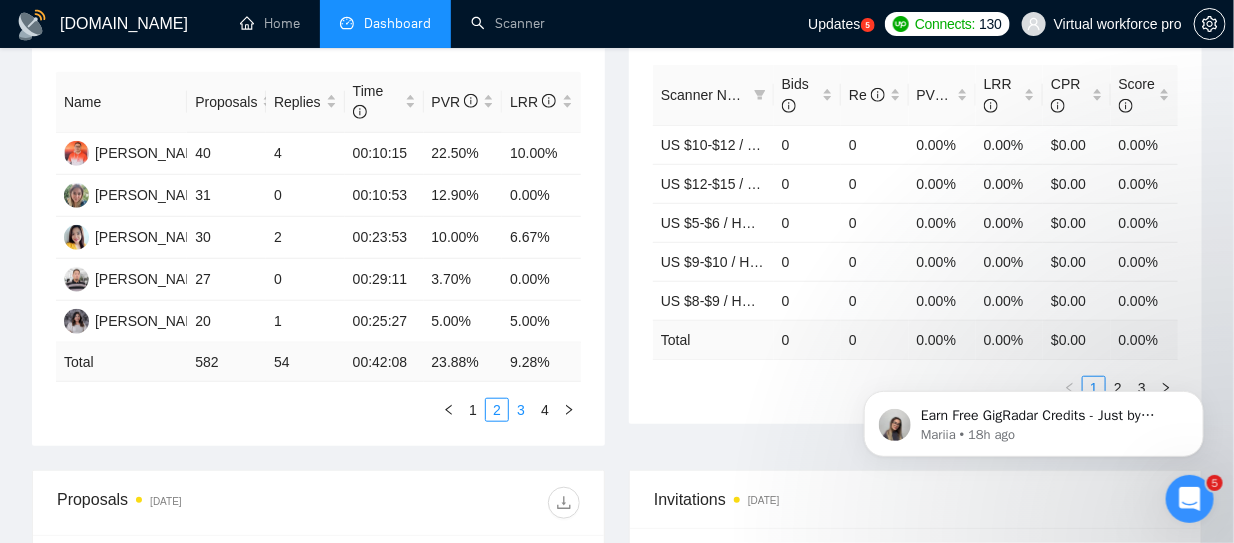 click on "3" at bounding box center (521, 410) 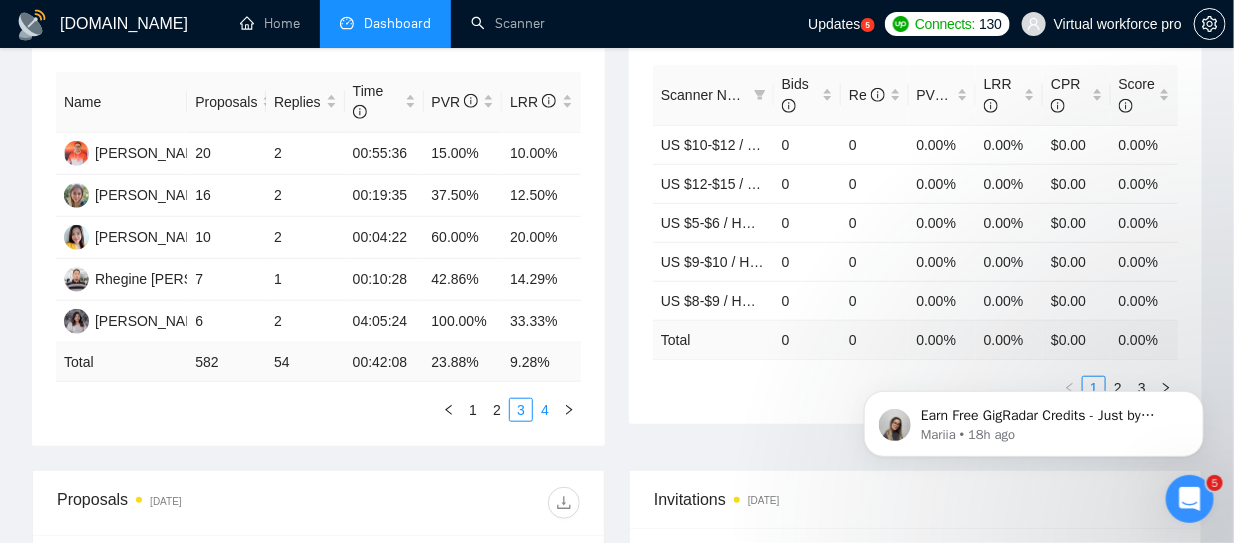 click on "4" at bounding box center [545, 410] 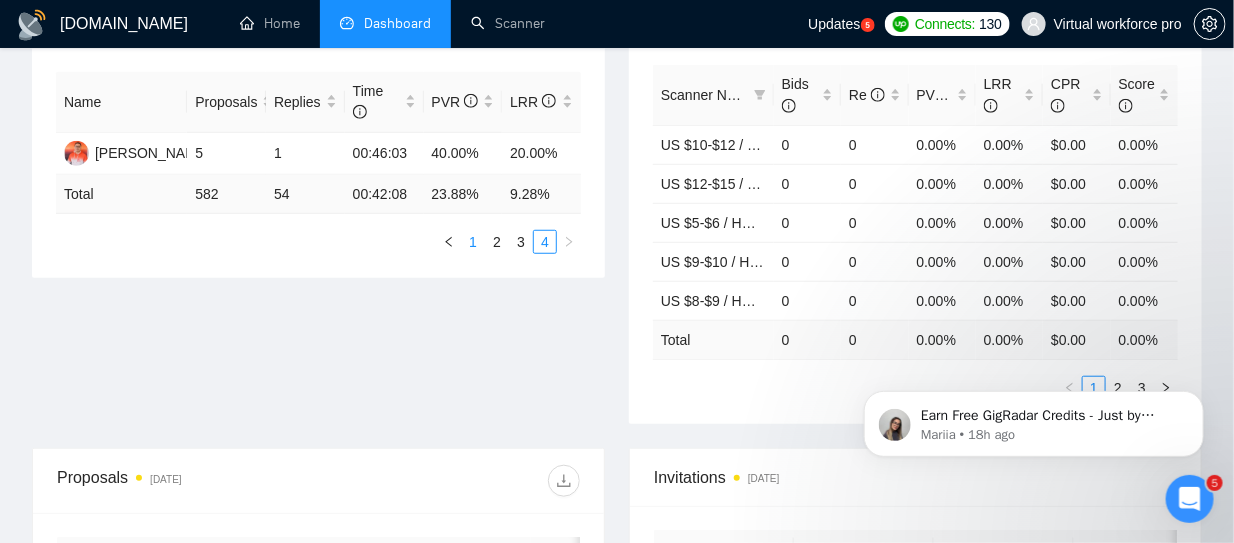 click on "1" at bounding box center [473, 242] 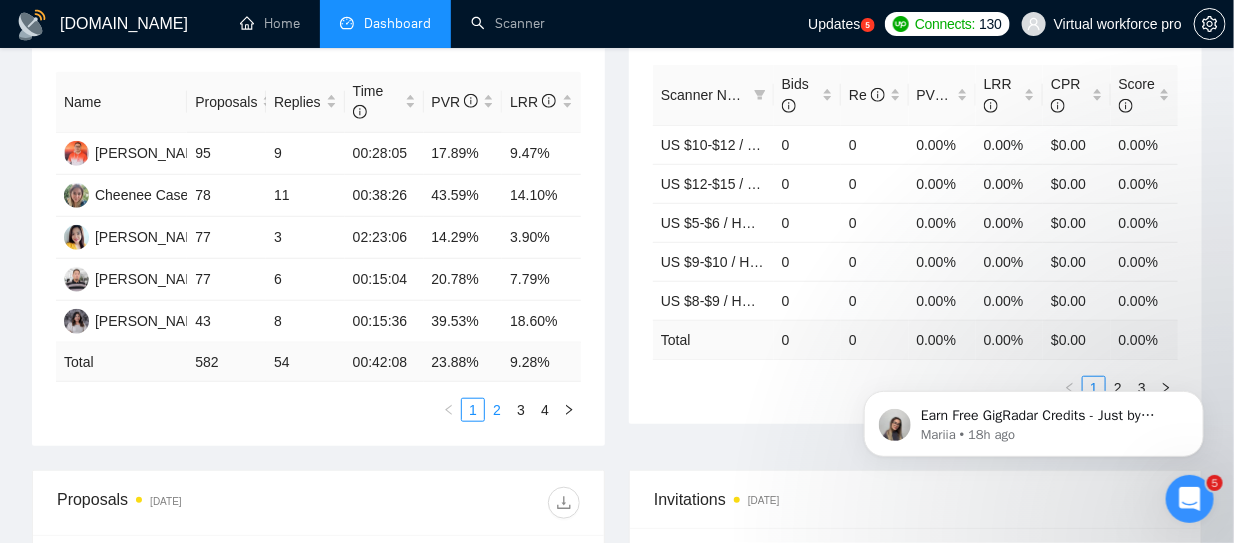 click on "2" at bounding box center [497, 410] 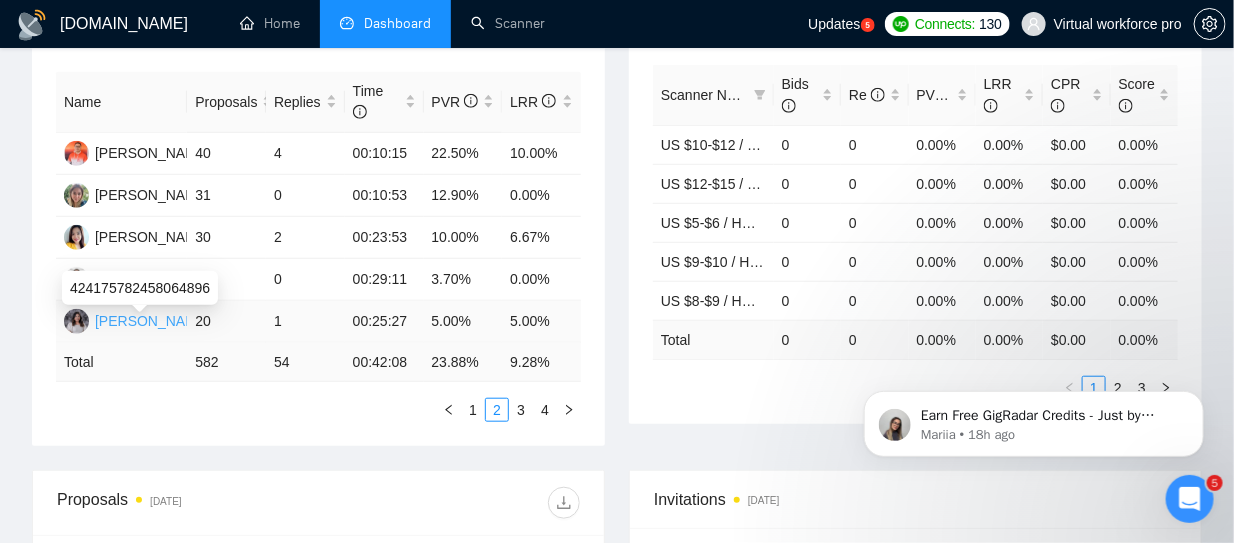 click on "[PERSON_NAME]" at bounding box center [152, 321] 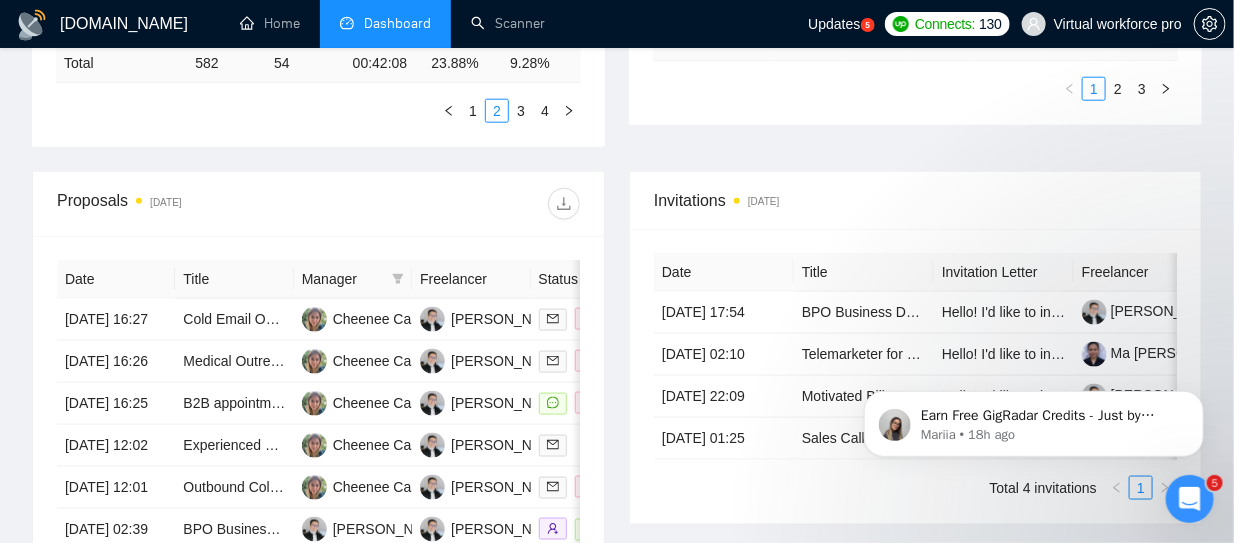 scroll, scrollTop: 400, scrollLeft: 0, axis: vertical 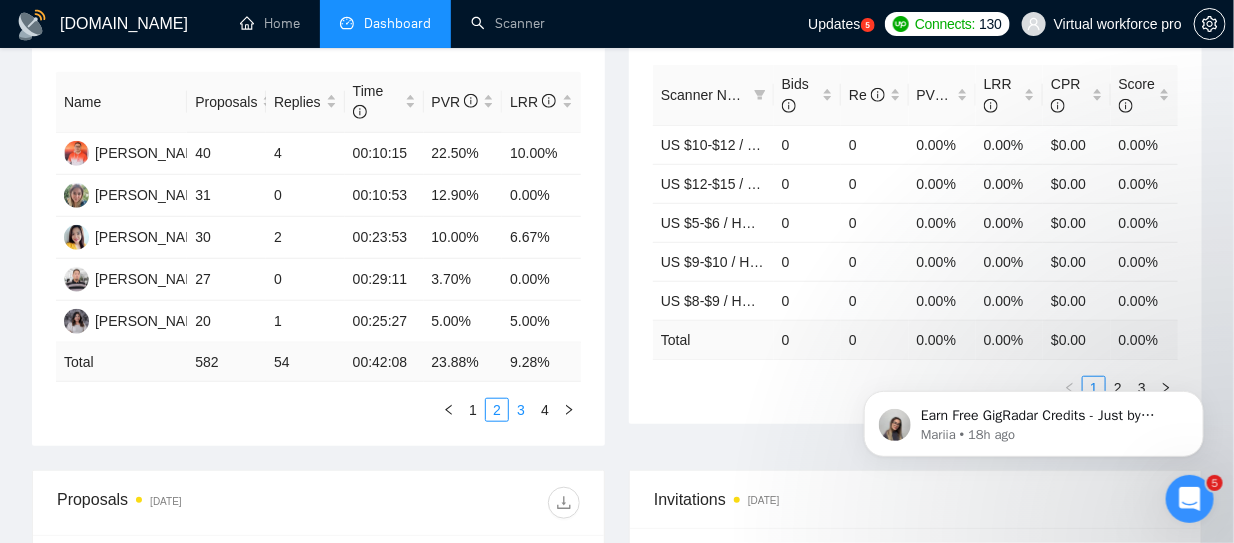 click on "3" at bounding box center [521, 410] 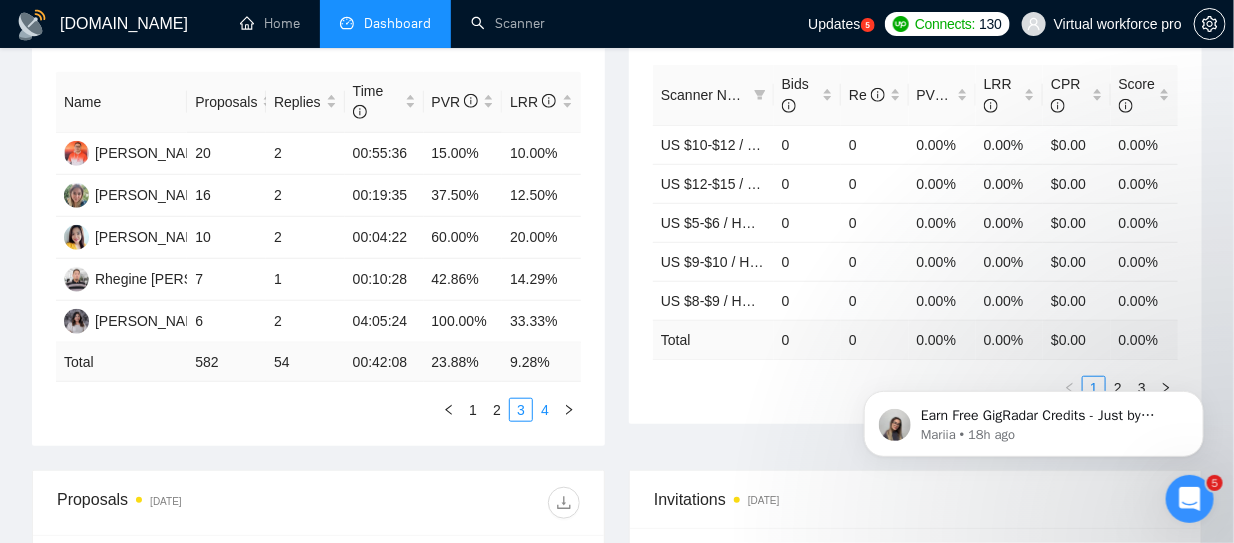 click on "4" at bounding box center (545, 410) 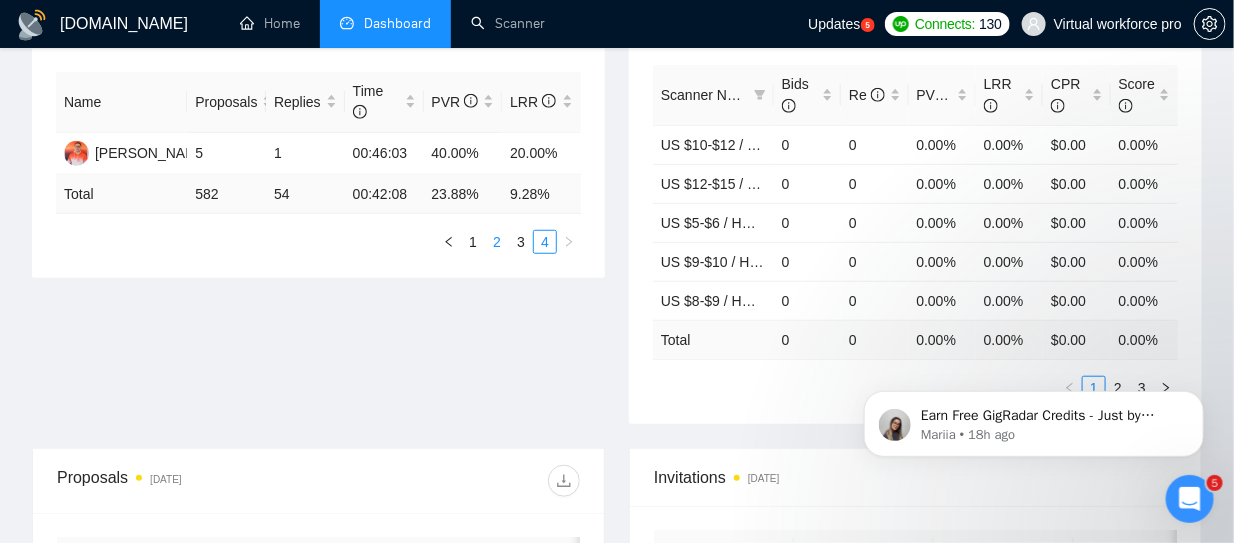 click on "2" at bounding box center [497, 242] 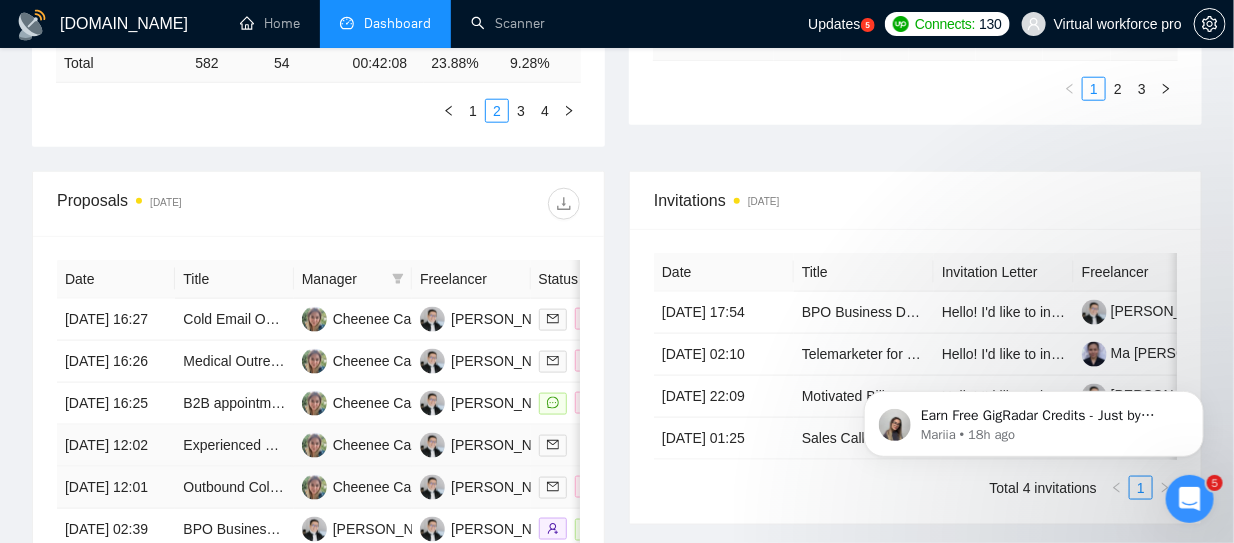 scroll, scrollTop: 900, scrollLeft: 0, axis: vertical 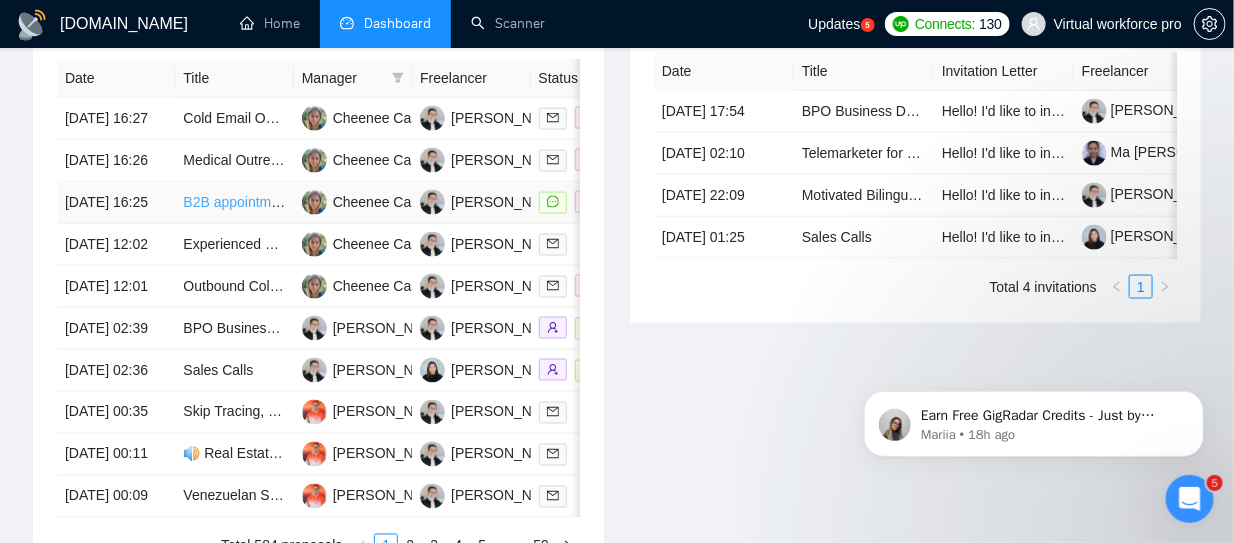 type 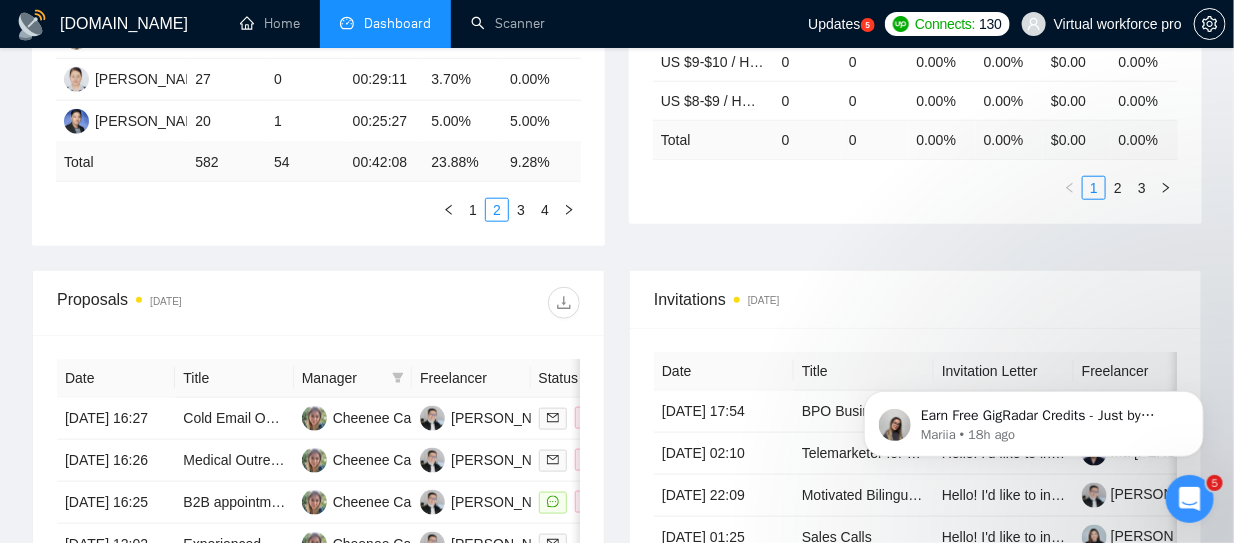 scroll, scrollTop: 299, scrollLeft: 0, axis: vertical 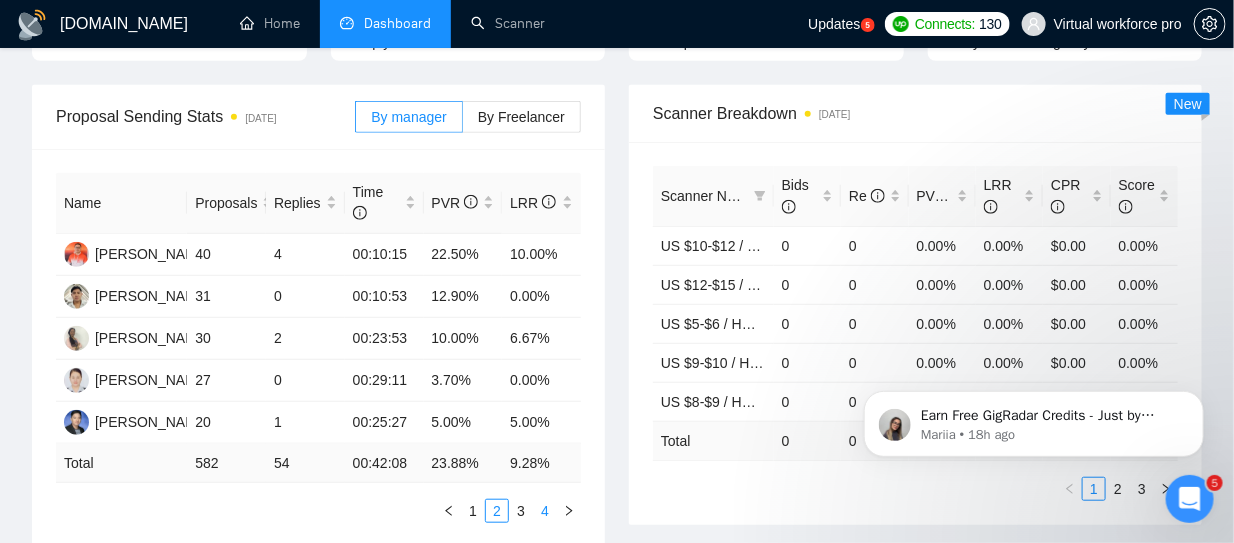 click on "4" at bounding box center (545, 511) 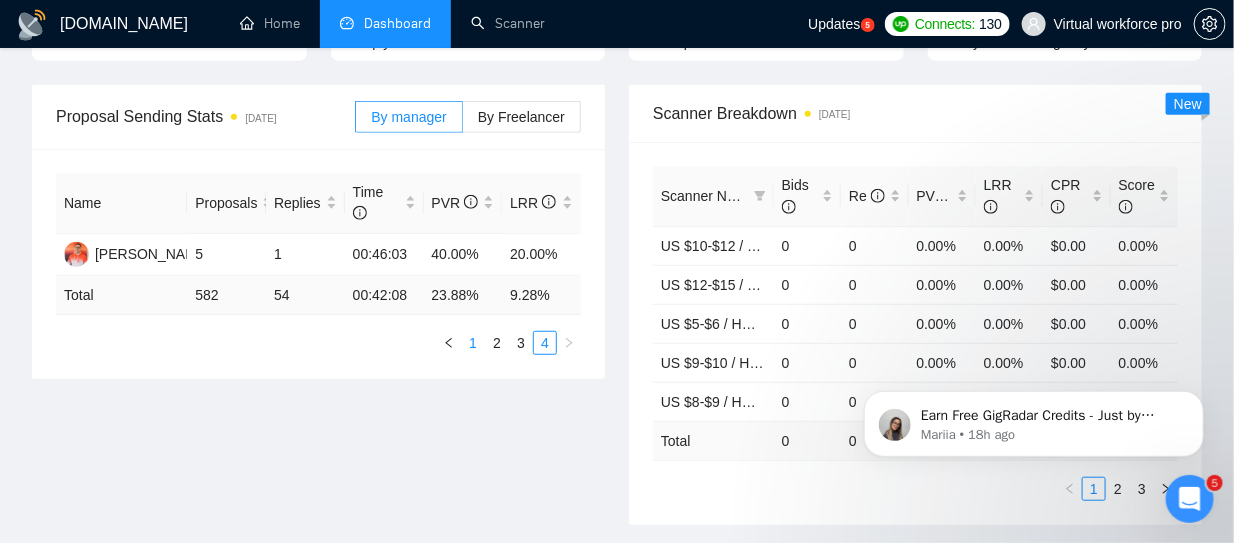 click on "1" at bounding box center (473, 343) 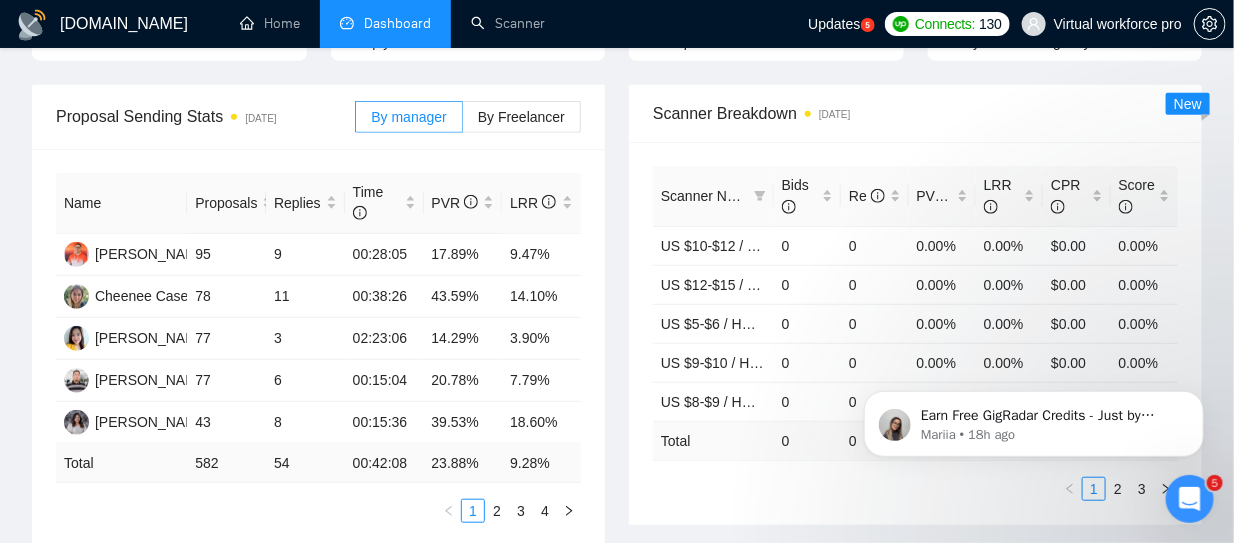 scroll, scrollTop: 0, scrollLeft: 0, axis: both 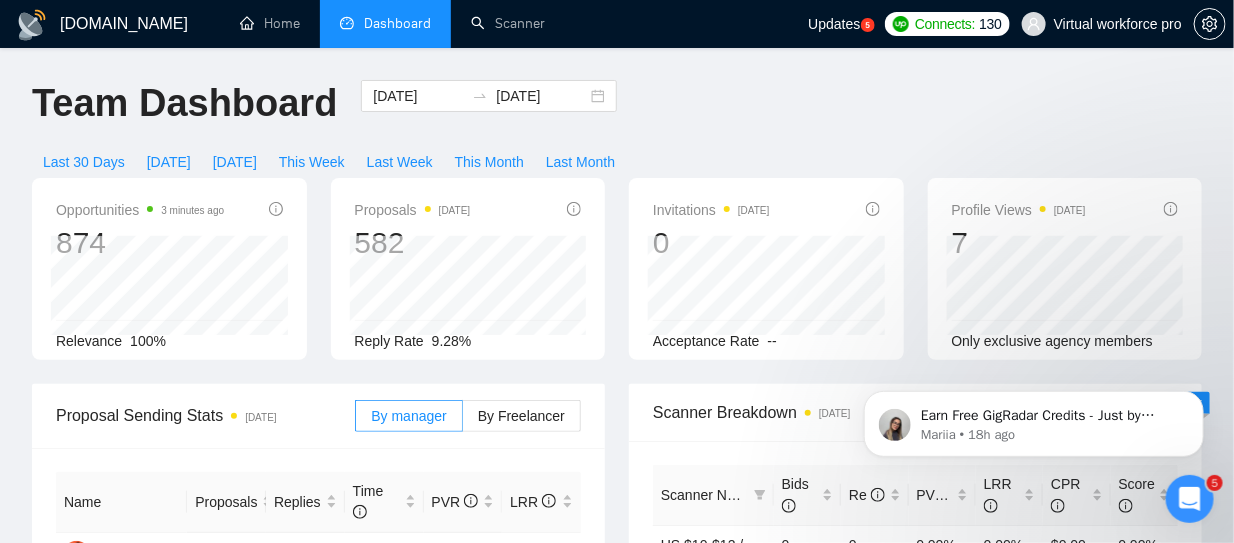 drag, startPoint x: 374, startPoint y: 92, endPoint x: 485, endPoint y: 143, distance: 122.15564 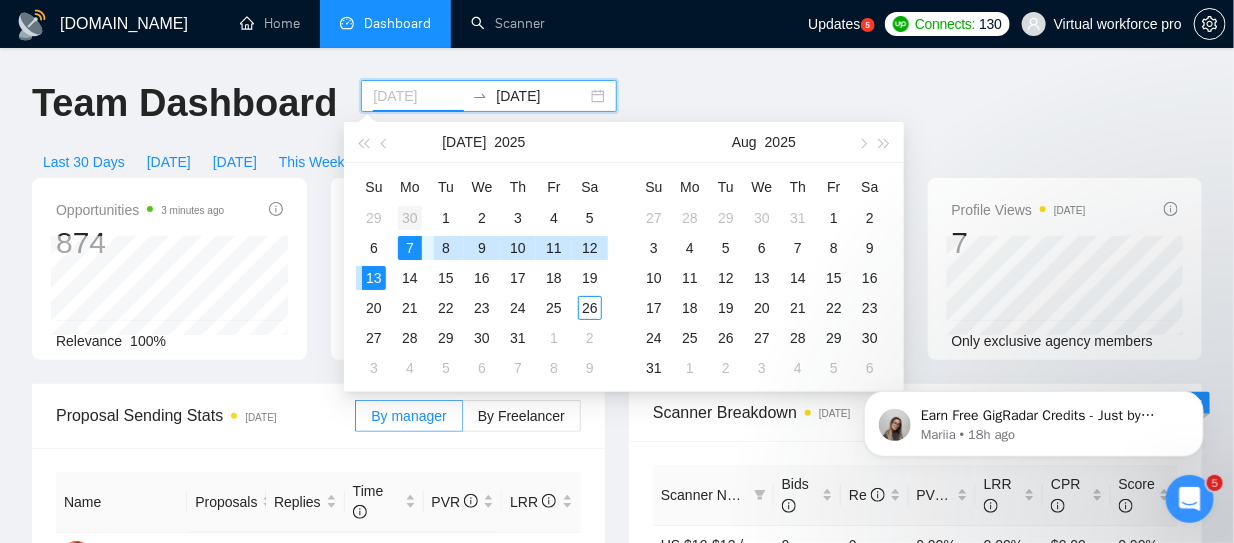 type on "[DATE]" 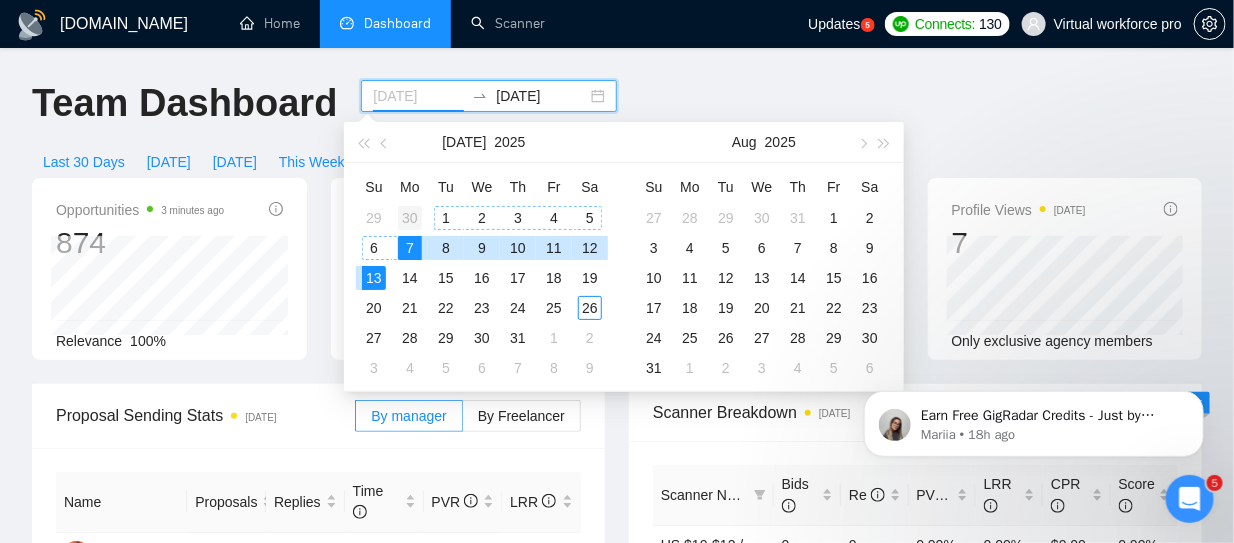 click on "30" at bounding box center [410, 218] 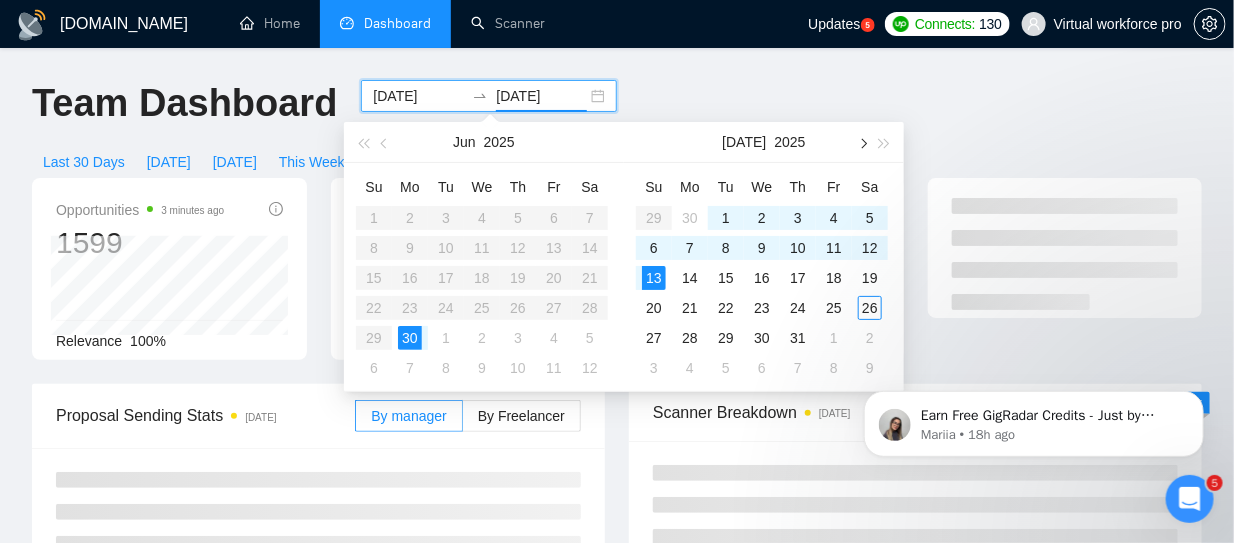 click at bounding box center (862, 143) 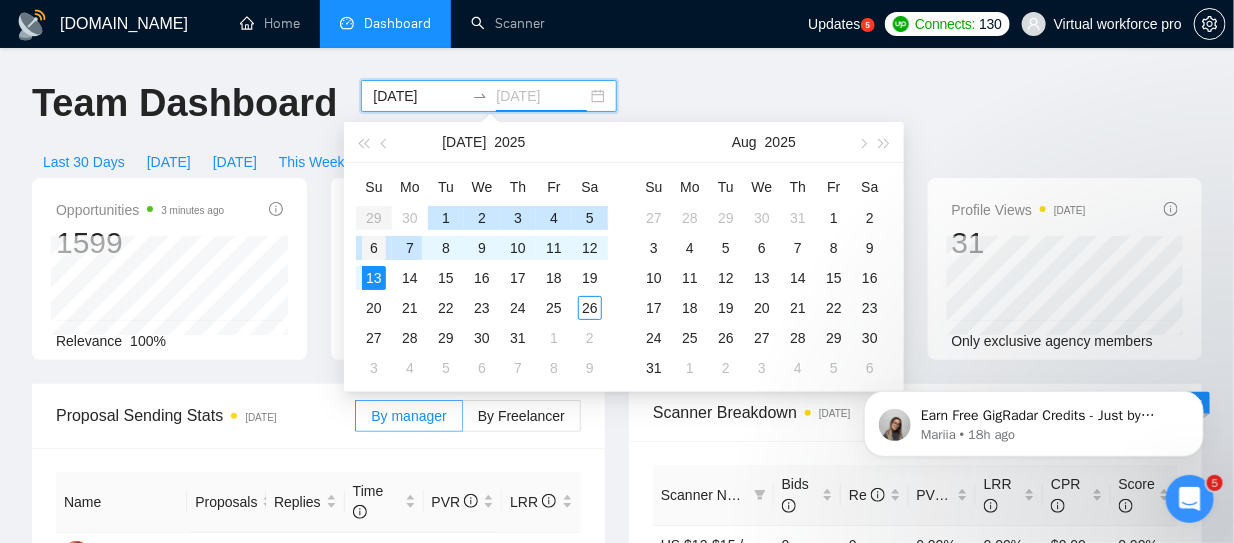 type on "[DATE]" 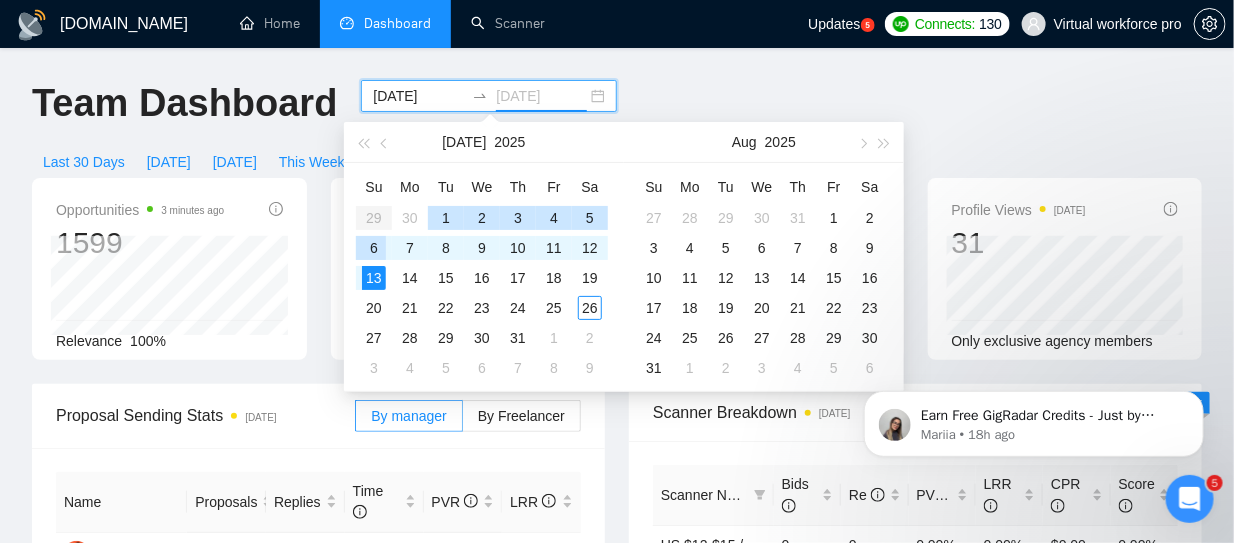 click on "6" at bounding box center [374, 248] 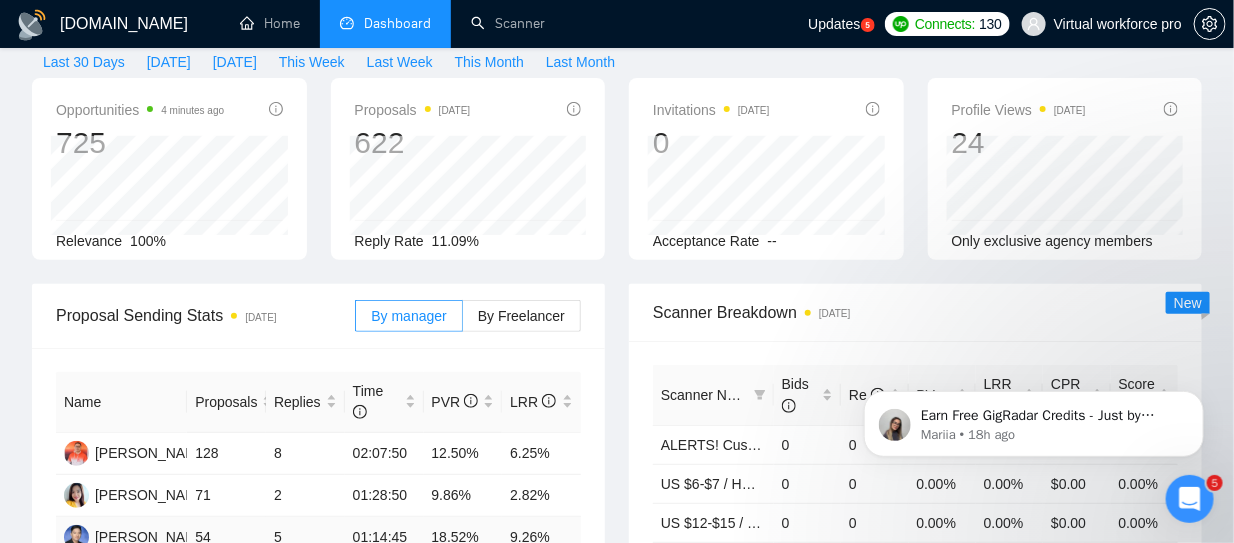 scroll, scrollTop: 299, scrollLeft: 0, axis: vertical 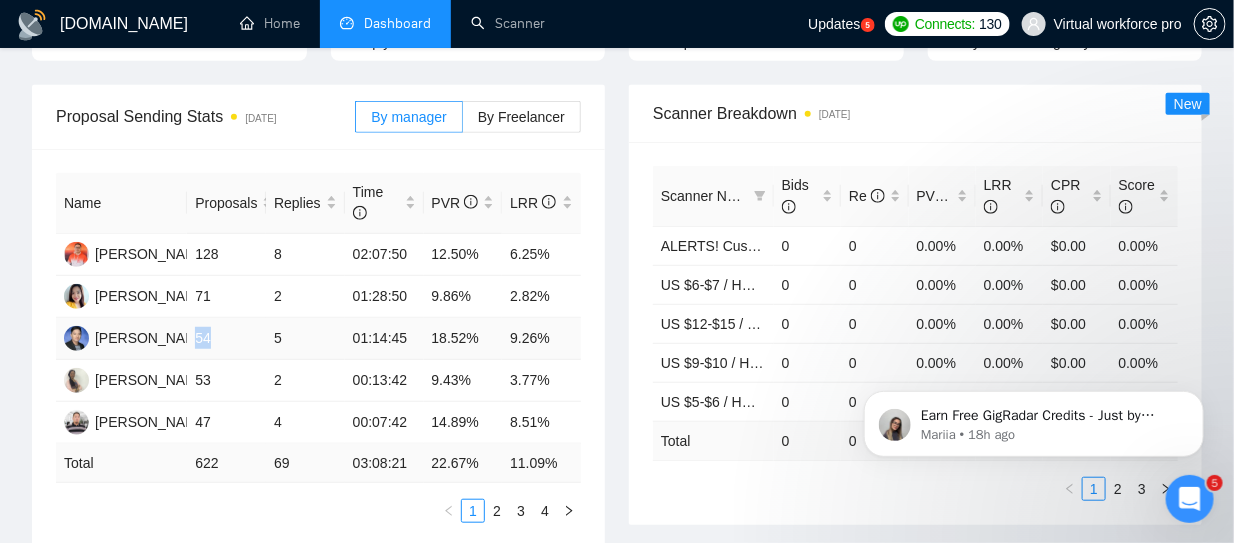 drag, startPoint x: 215, startPoint y: 336, endPoint x: 198, endPoint y: 338, distance: 17.117243 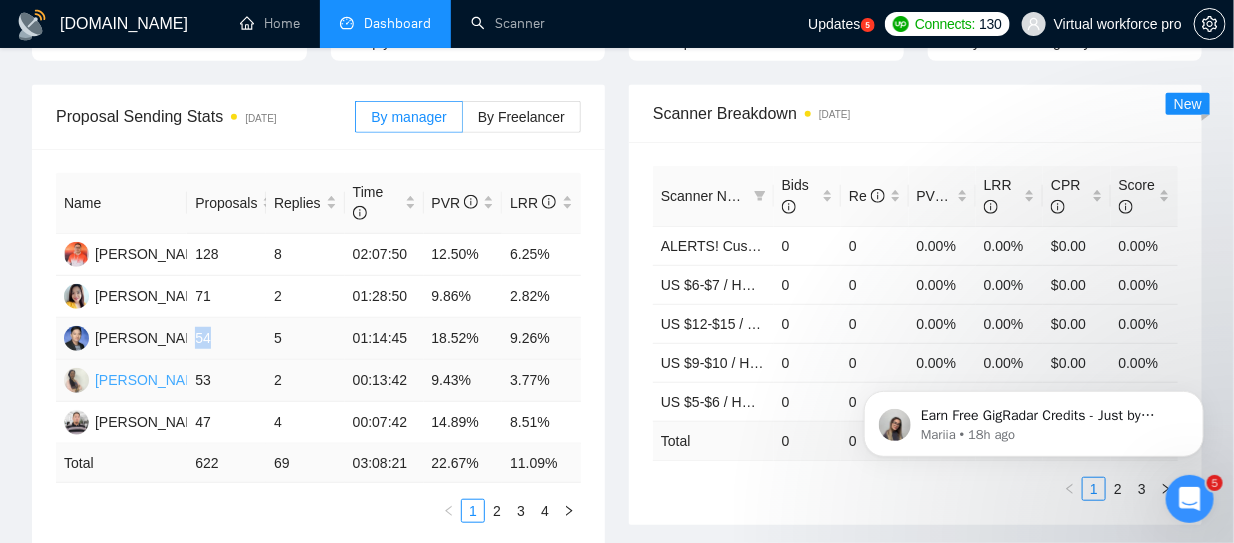 copy on "54" 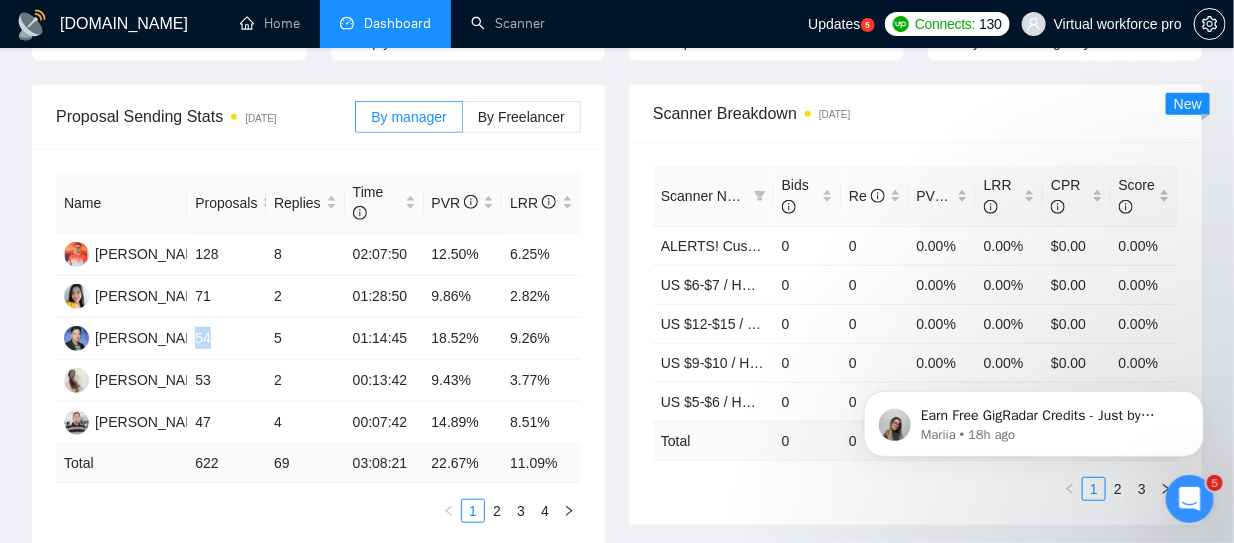 click on "Dashboard" at bounding box center [385, 24] 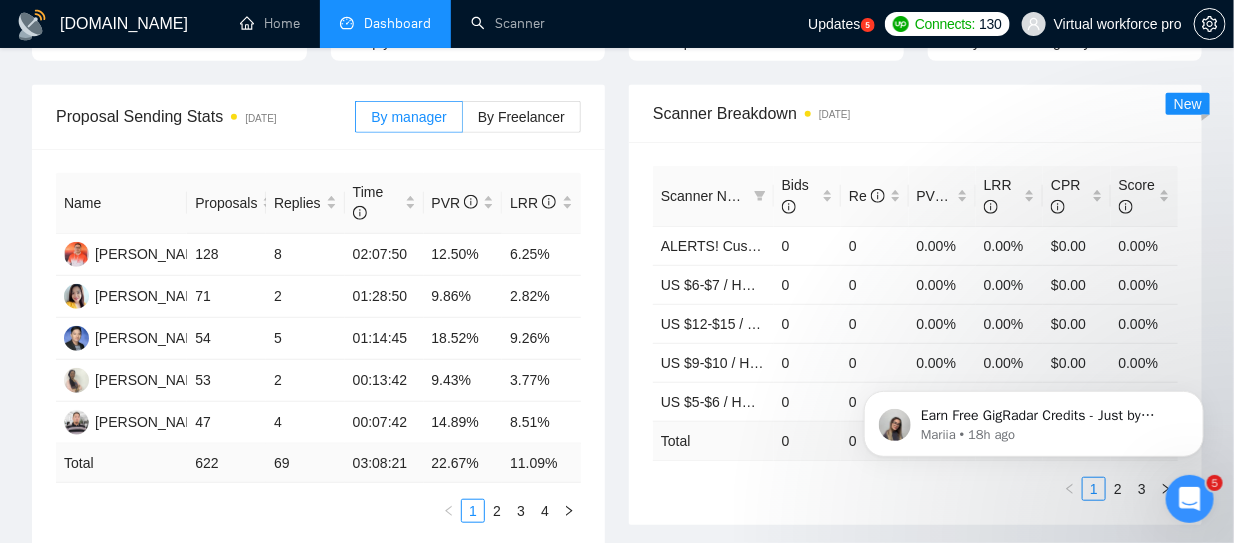 click on "Dashboard" at bounding box center (397, 23) 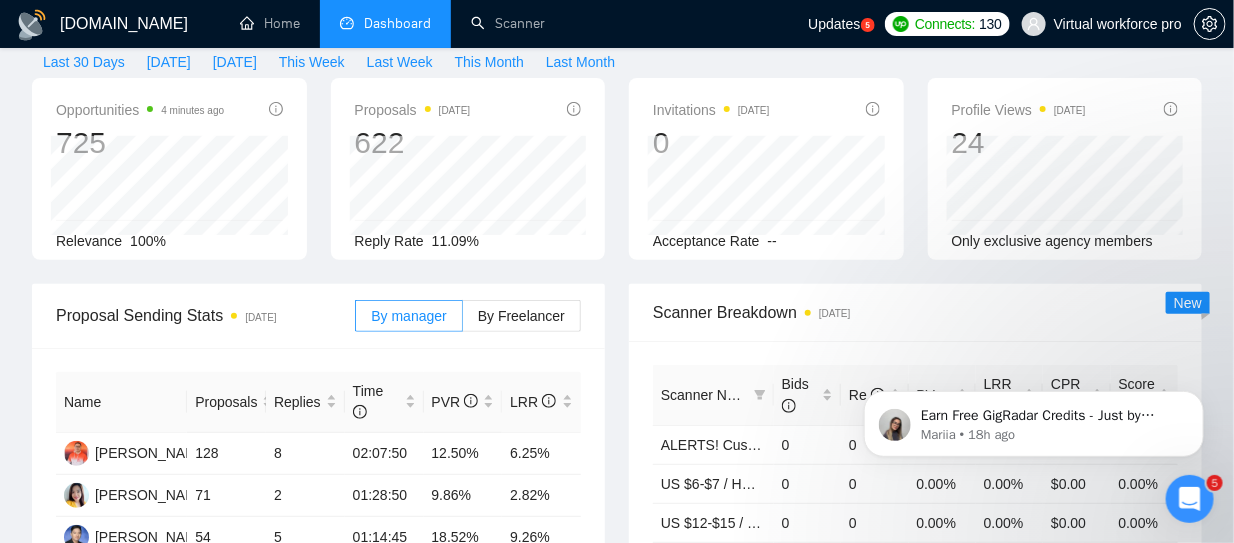 scroll, scrollTop: 0, scrollLeft: 0, axis: both 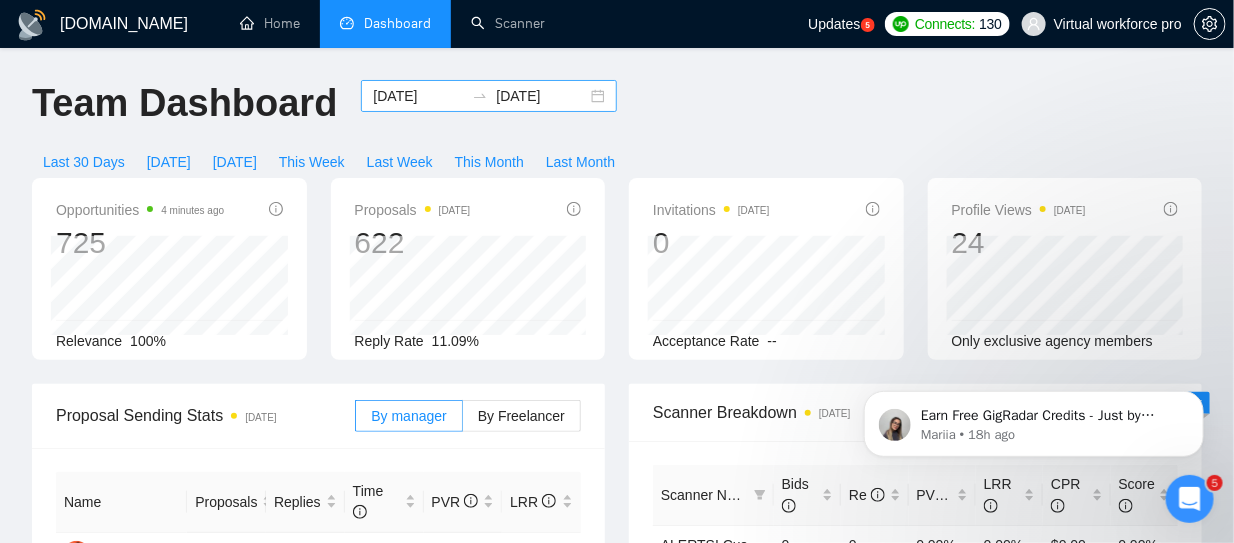 click on "[DATE] [DATE]" at bounding box center (489, 96) 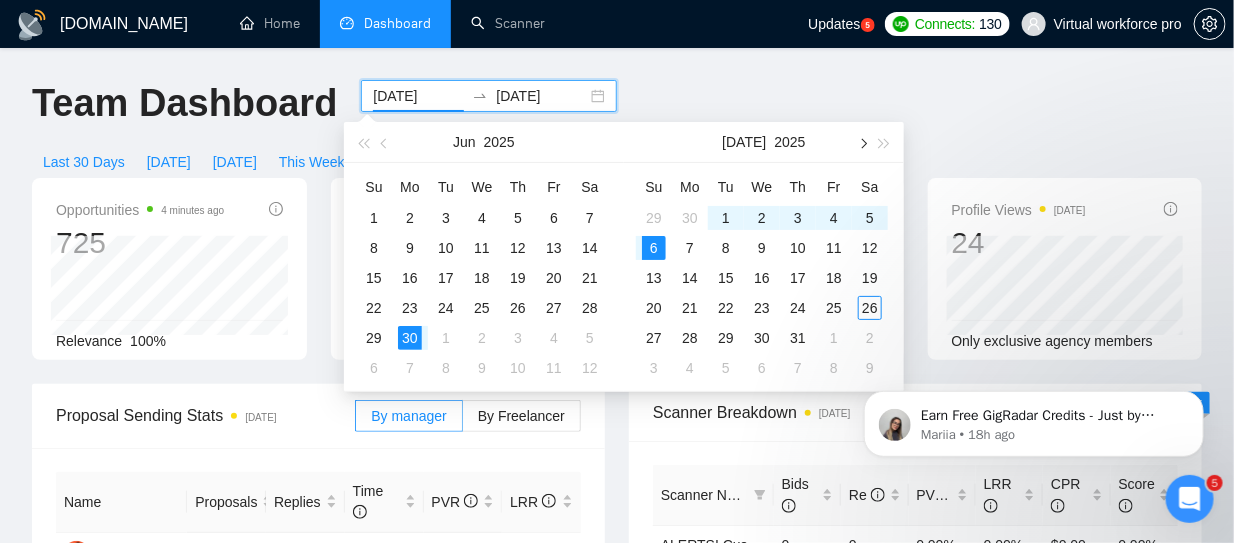 click at bounding box center (862, 142) 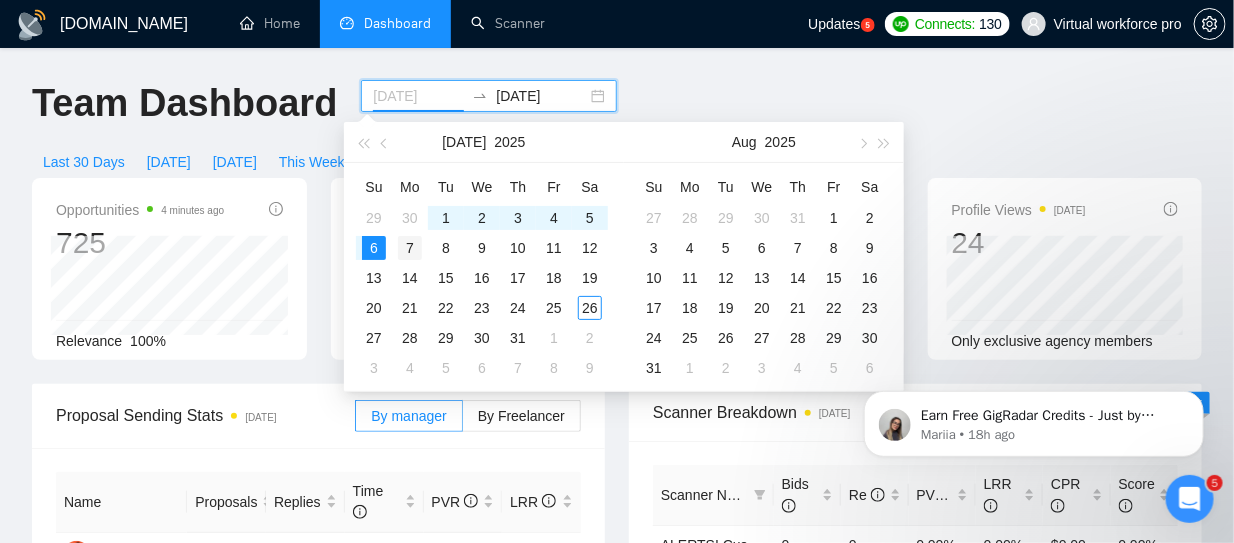 type on "[DATE]" 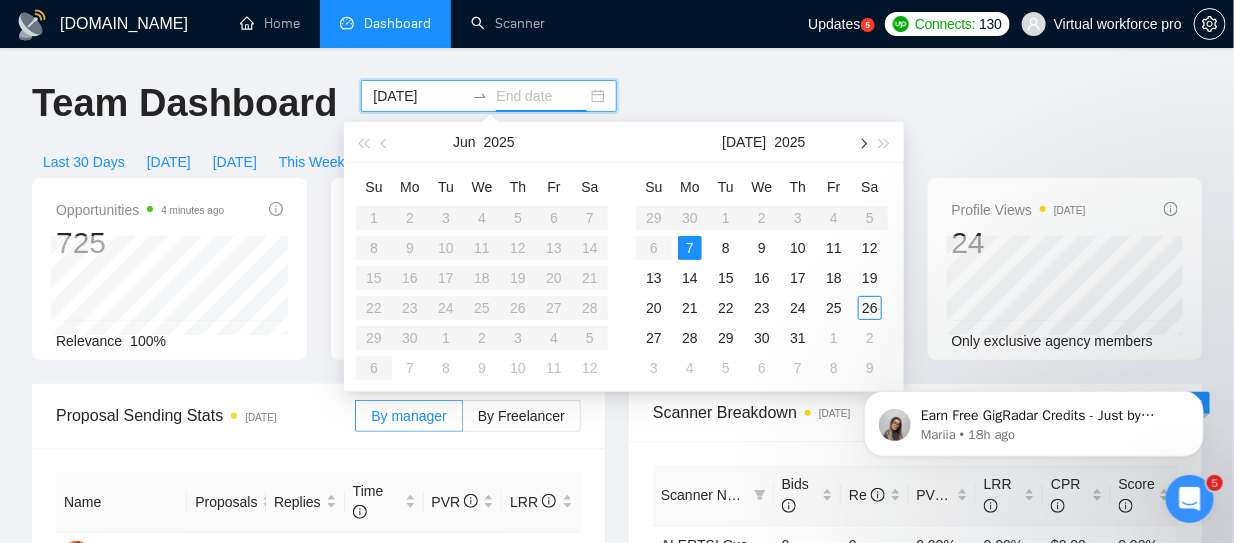 click at bounding box center [862, 142] 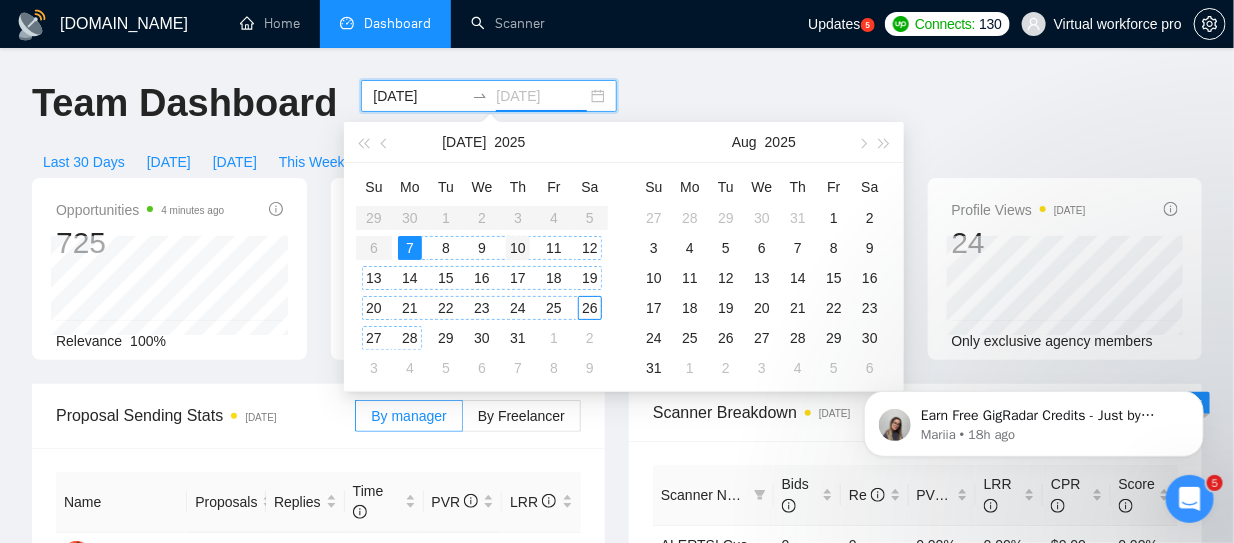 type on "[DATE]" 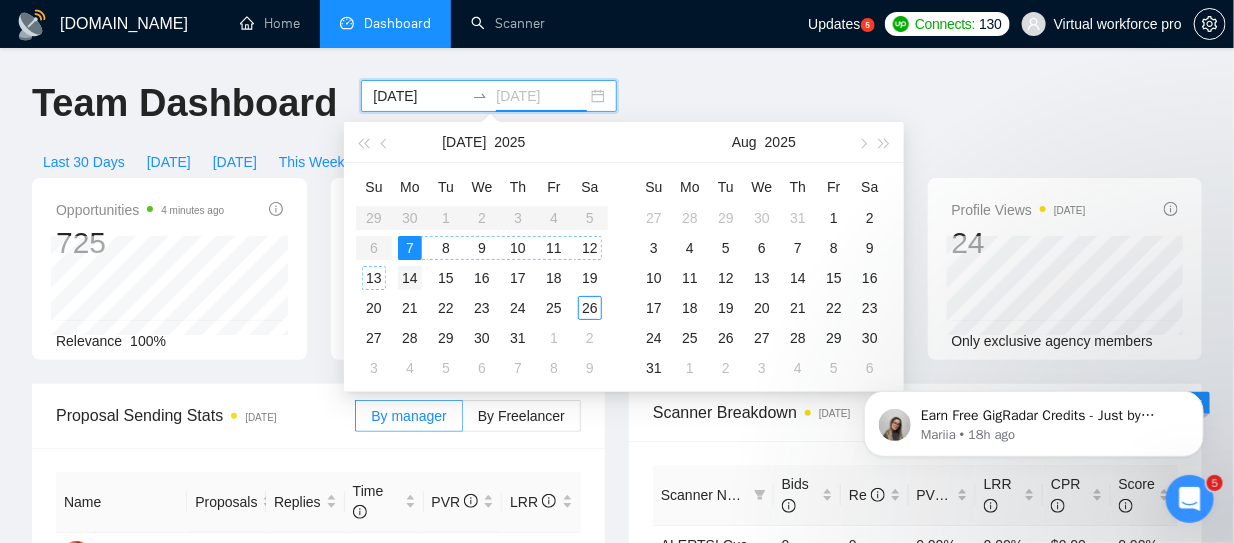 click on "13" at bounding box center (374, 278) 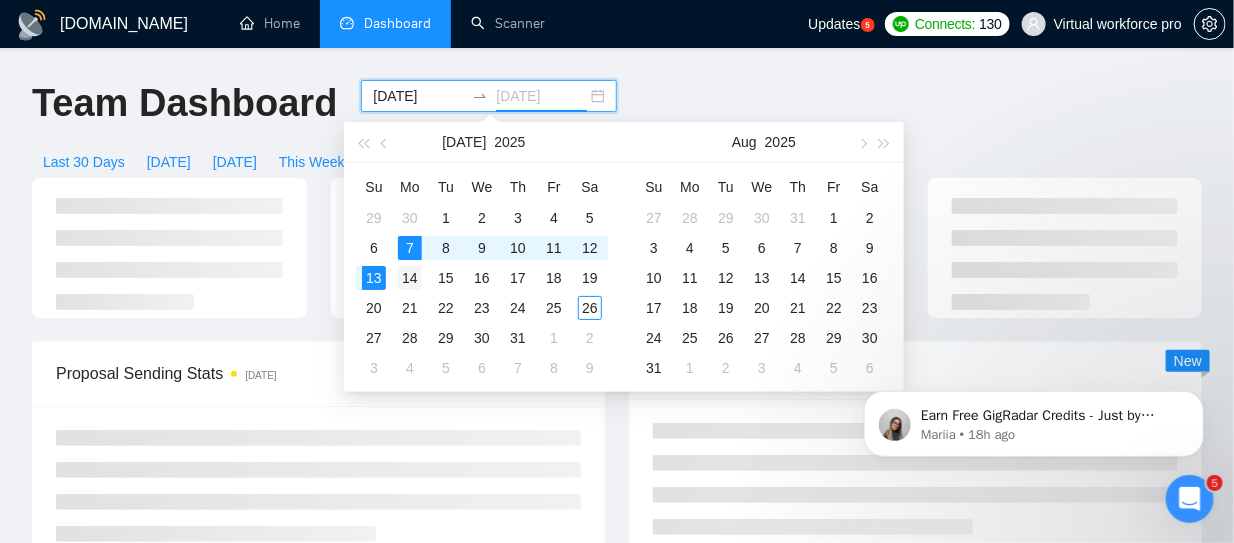 type on "[DATE]" 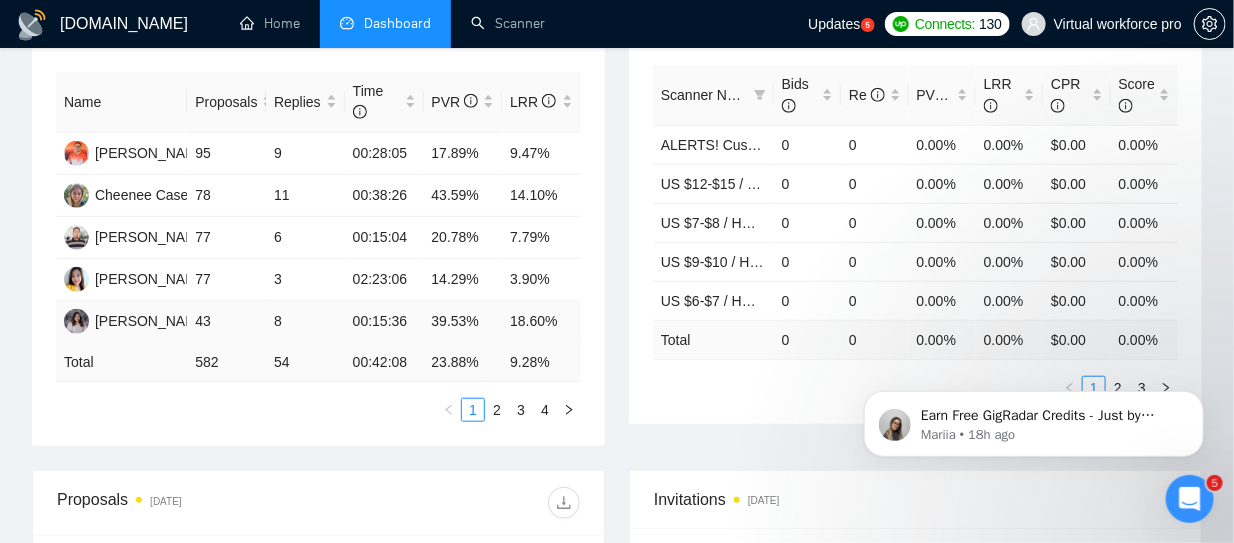 scroll, scrollTop: 441, scrollLeft: 0, axis: vertical 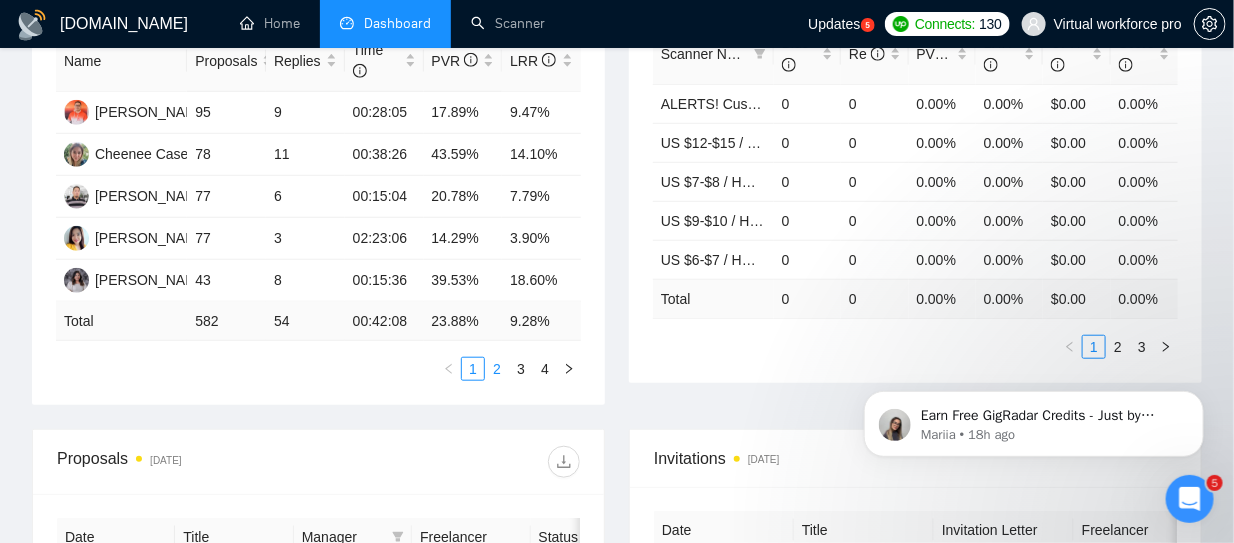 click on "2" at bounding box center [497, 369] 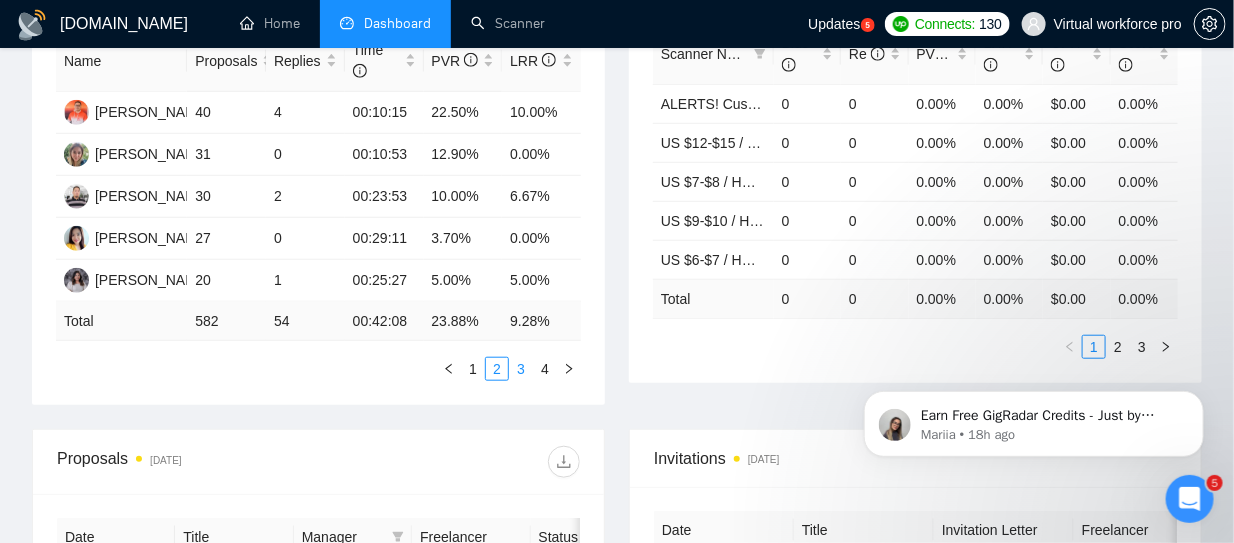 click on "3" at bounding box center [521, 369] 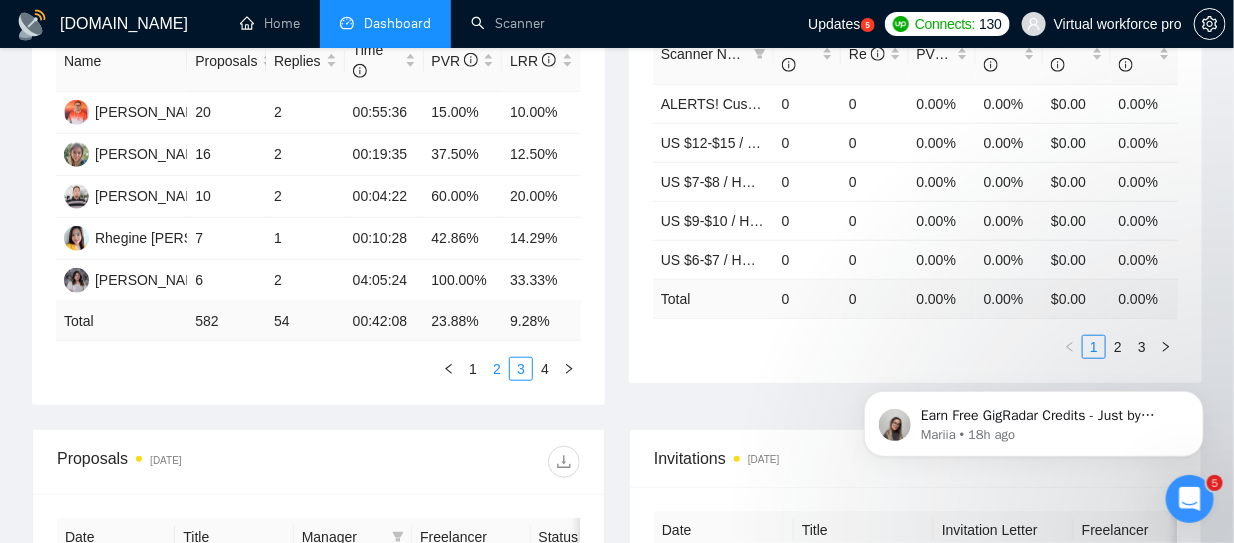 click on "2" at bounding box center [497, 369] 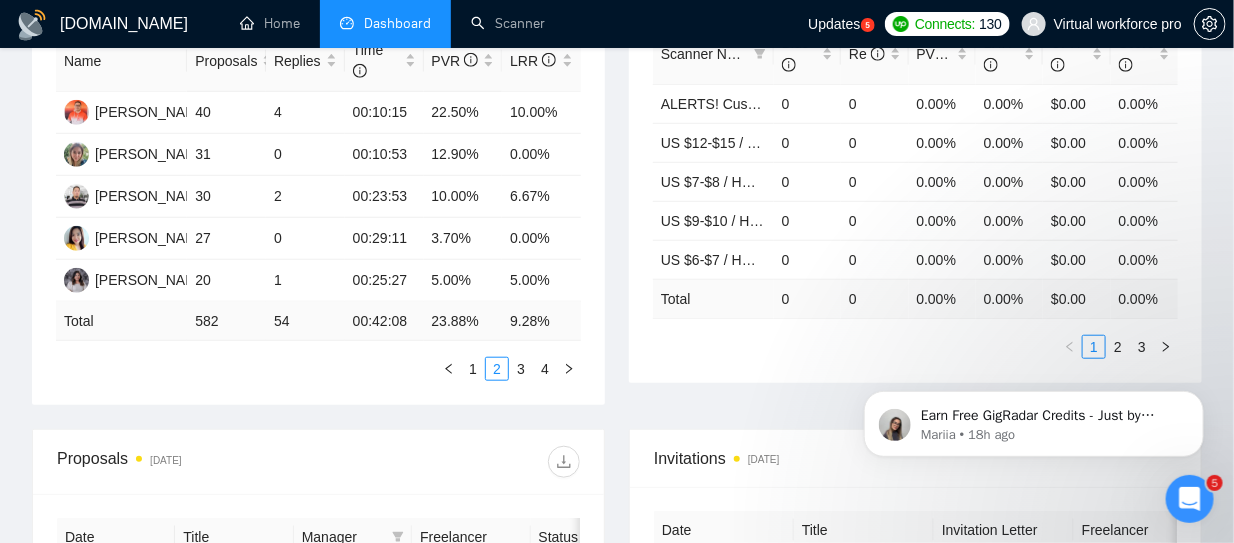 scroll, scrollTop: 641, scrollLeft: 0, axis: vertical 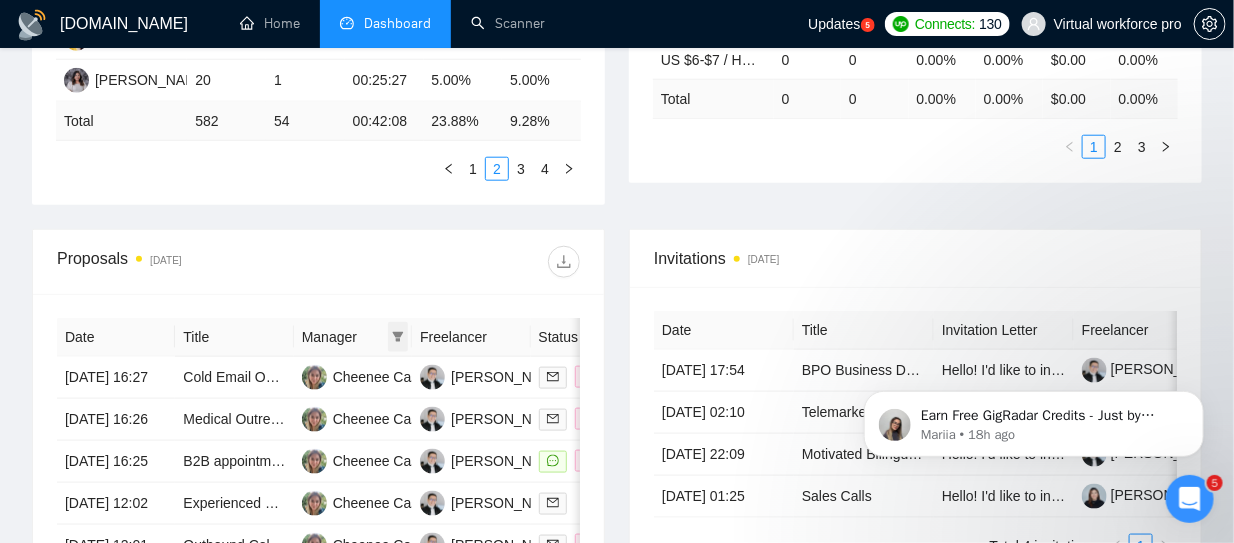 click at bounding box center (398, 337) 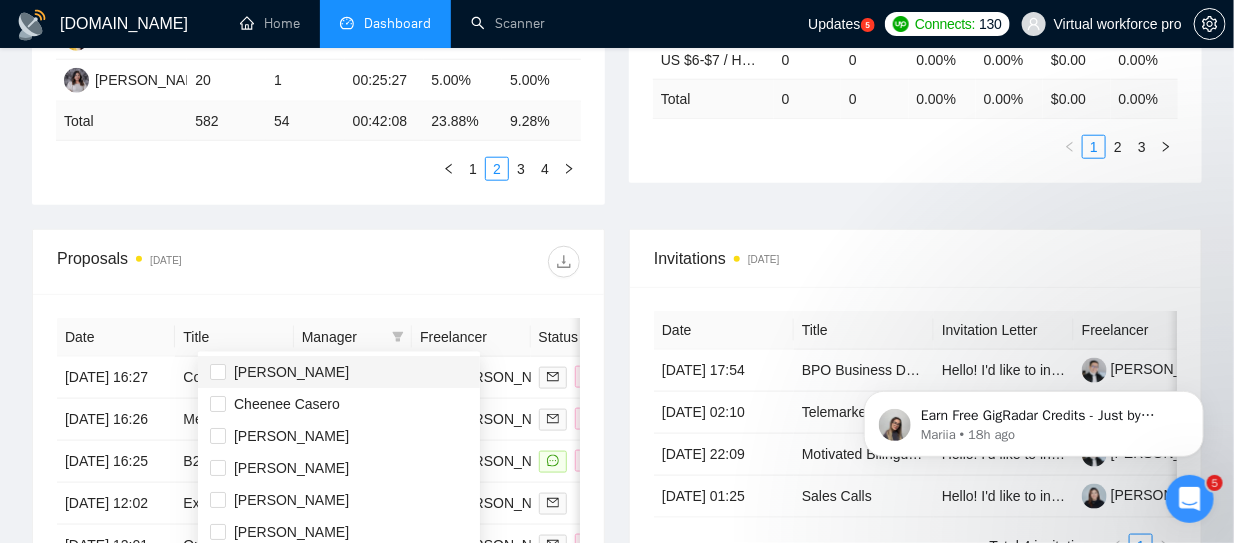 scroll, scrollTop: 255, scrollLeft: 0, axis: vertical 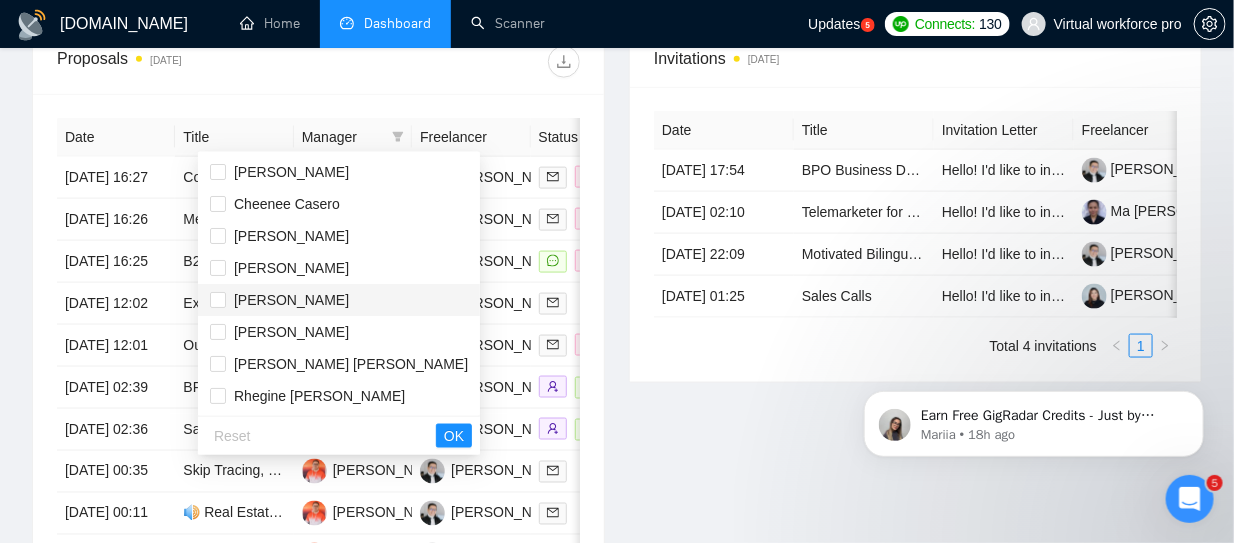 click on "[PERSON_NAME]" at bounding box center (291, 300) 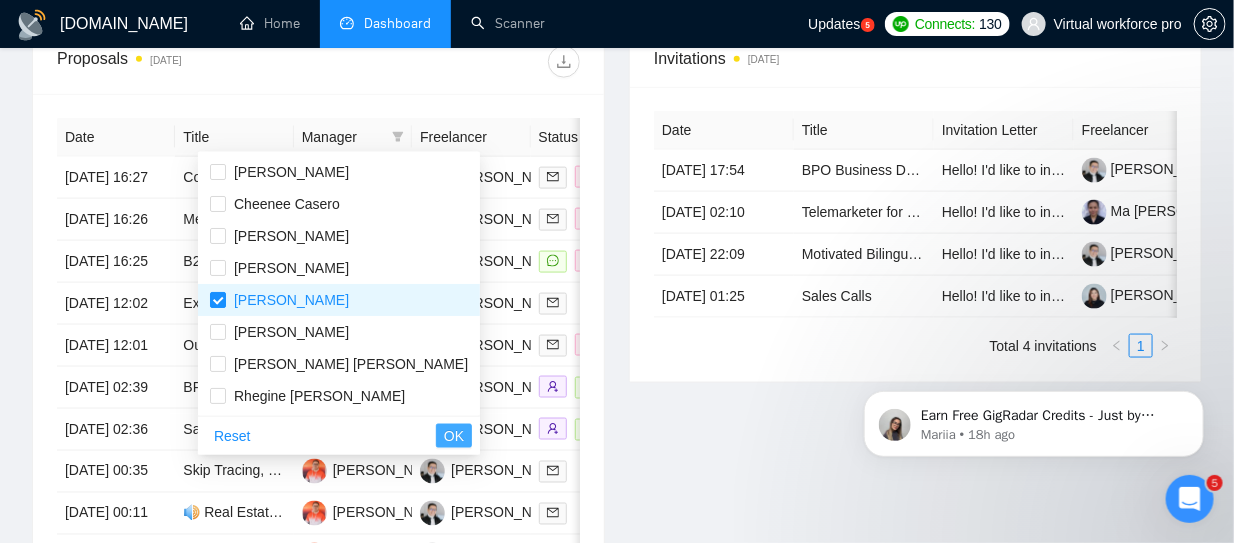 click on "OK" at bounding box center [454, 436] 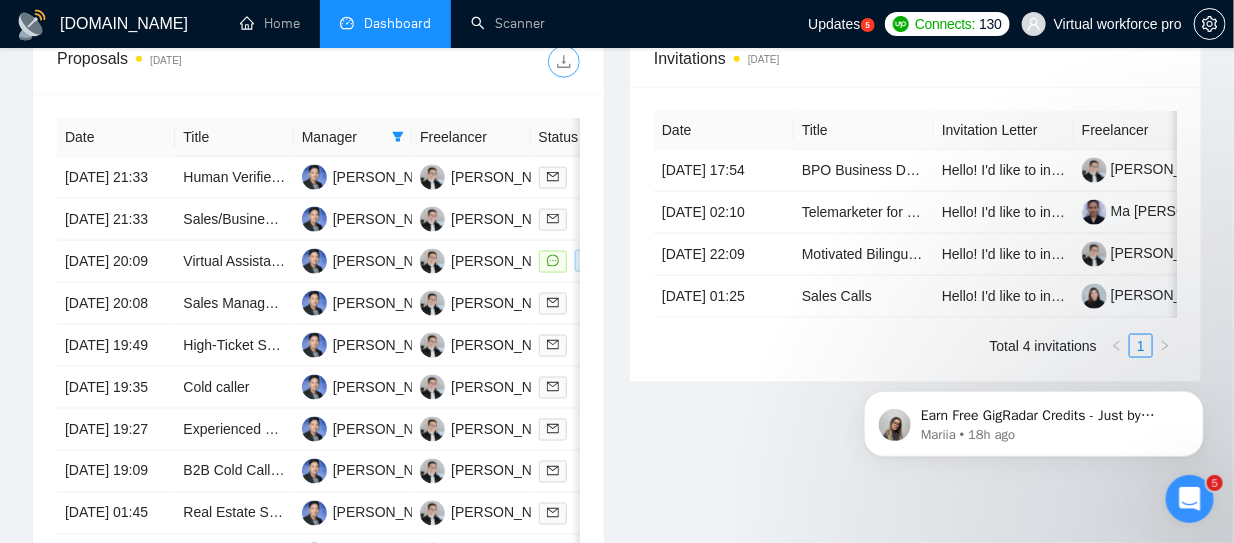 click 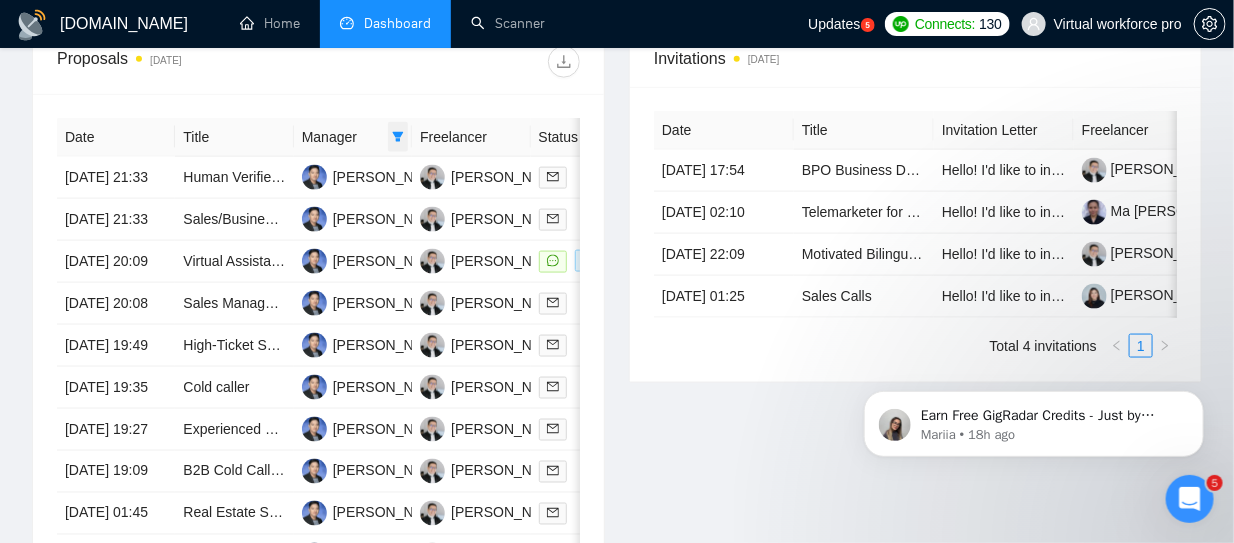 click 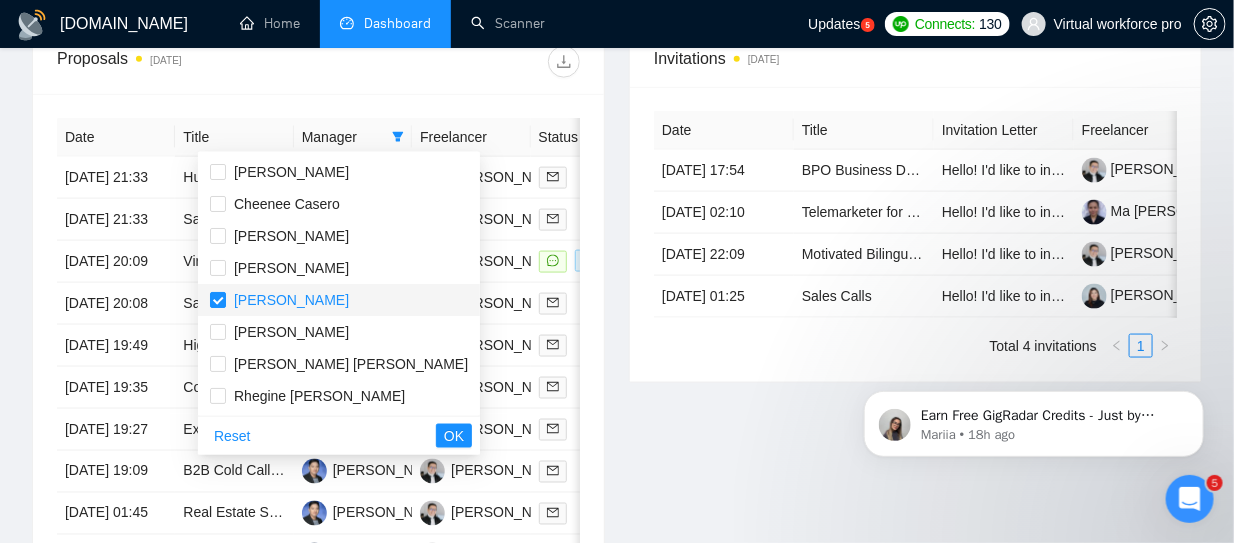scroll, scrollTop: 641, scrollLeft: 0, axis: vertical 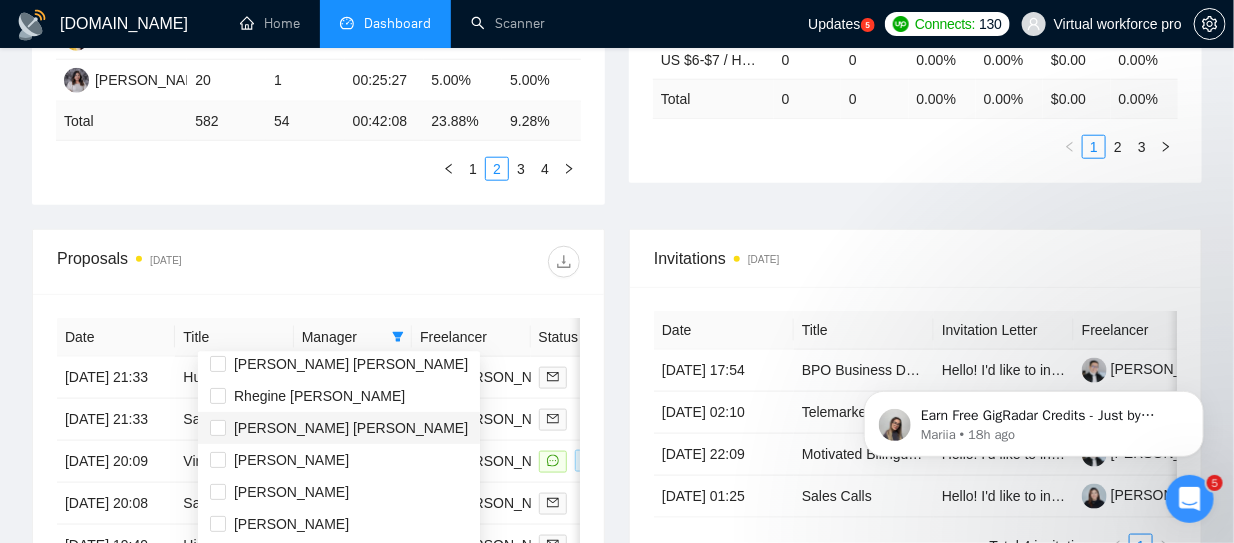 click on "[PERSON_NAME] [PERSON_NAME]" at bounding box center (351, 428) 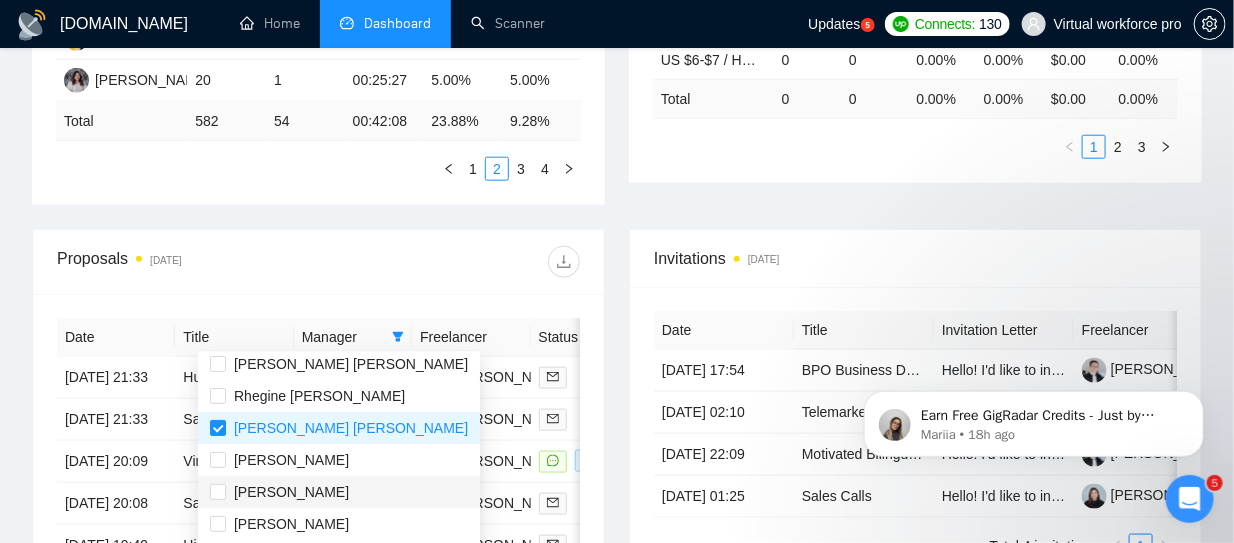 scroll, scrollTop: 256, scrollLeft: 0, axis: vertical 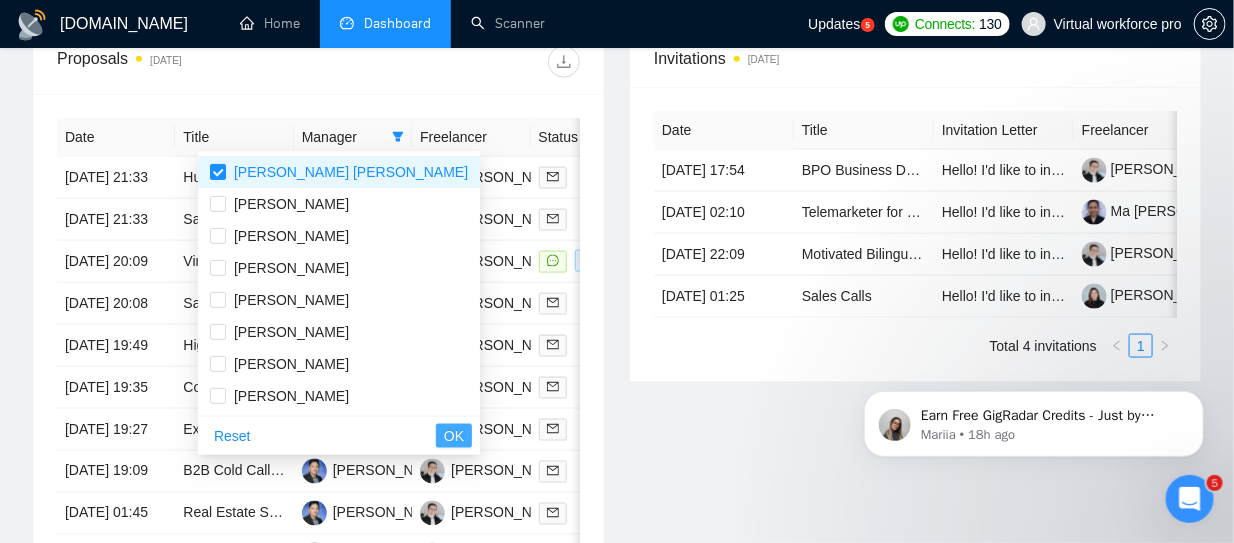 click on "OK" at bounding box center (454, 436) 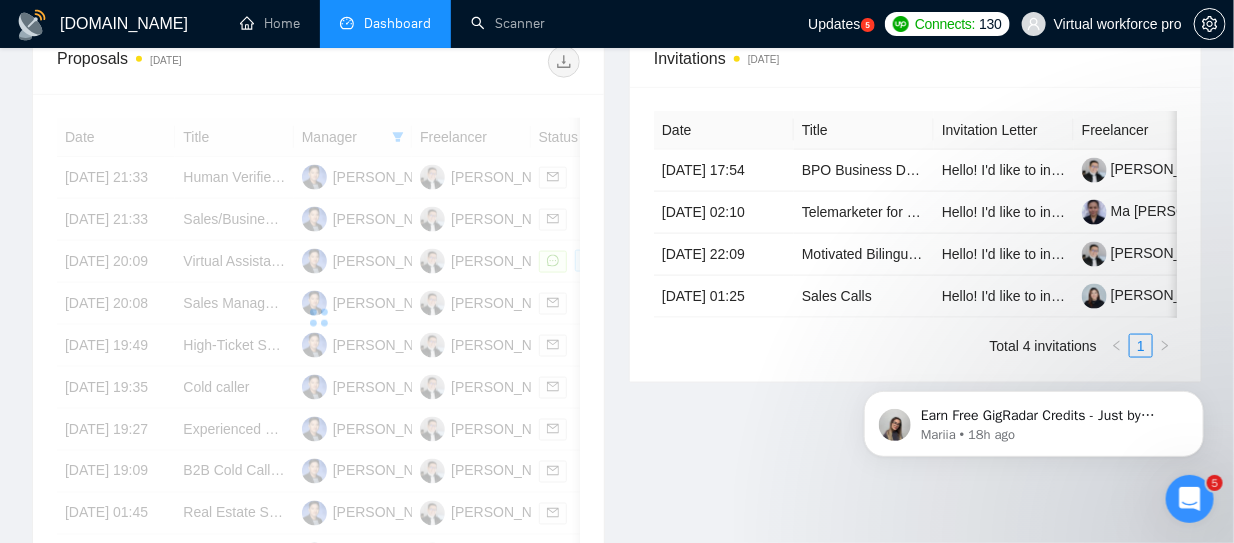 scroll, scrollTop: 115, scrollLeft: 0, axis: vertical 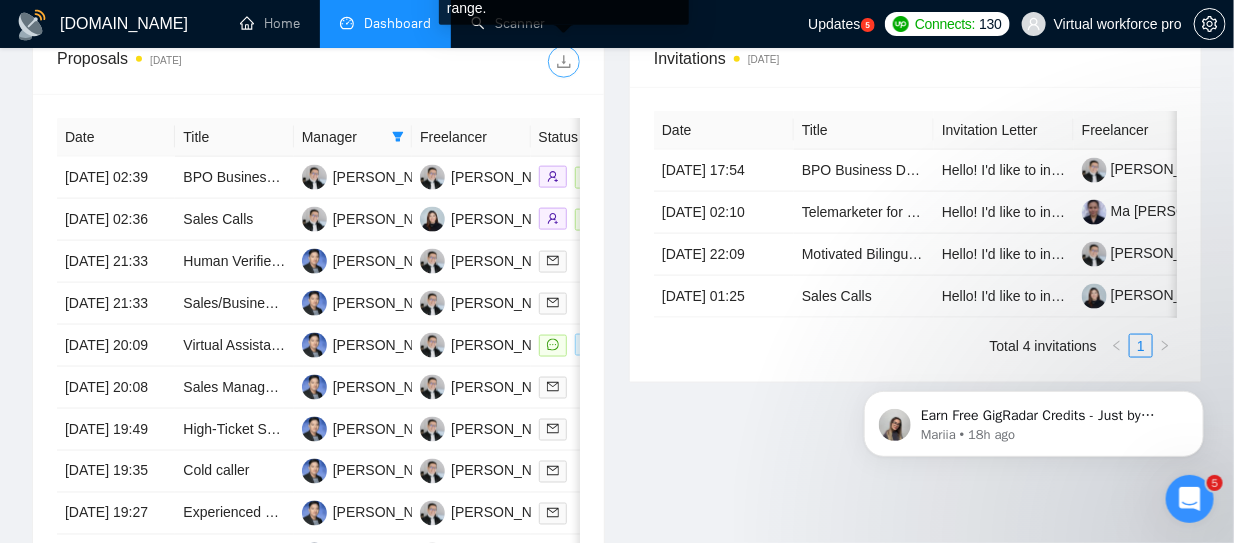 click 